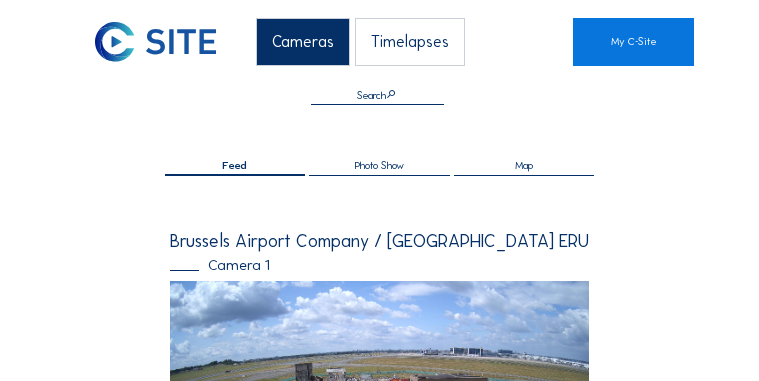 scroll, scrollTop: 240, scrollLeft: 0, axis: vertical 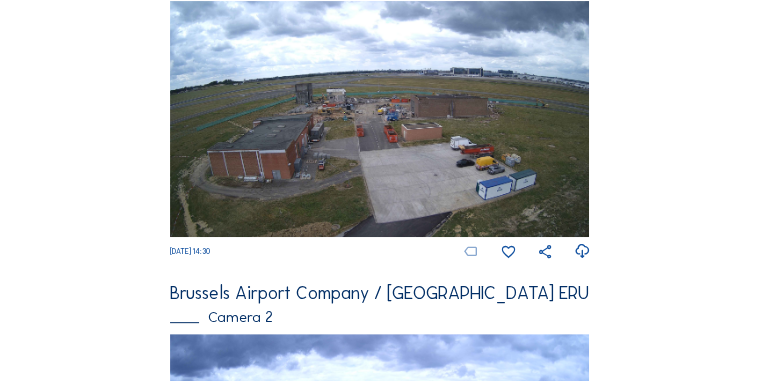 click at bounding box center [471, 251] 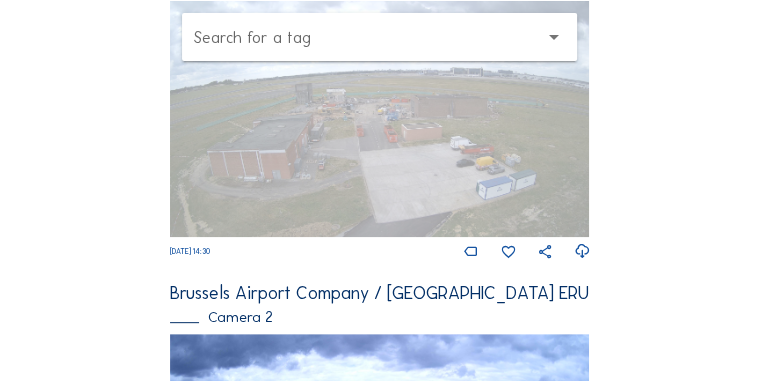 click on "arrow_drop_down" at bounding box center [553, 37] 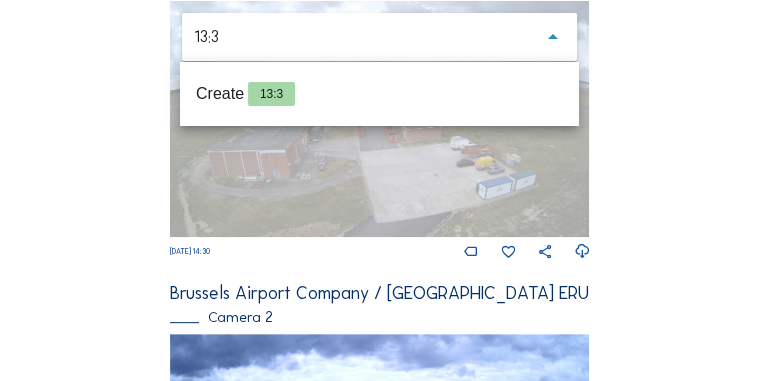 type on "13:30" 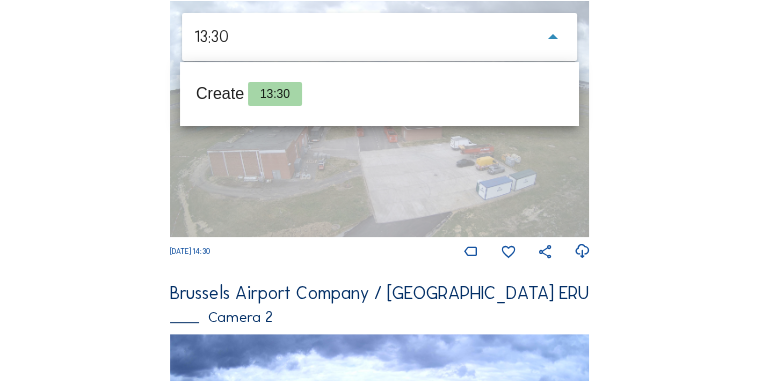 type 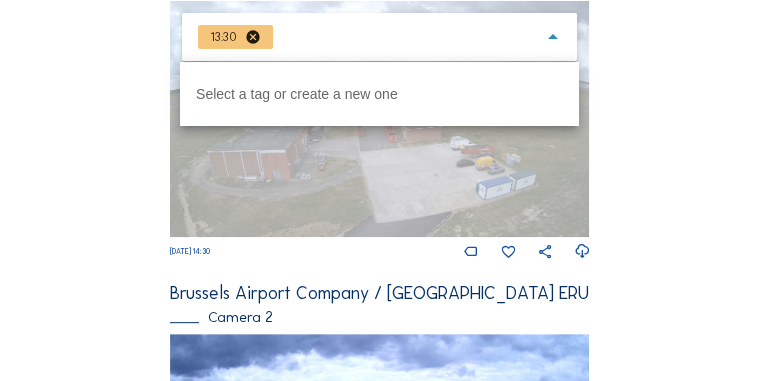 click on "cancel" at bounding box center [253, 37] 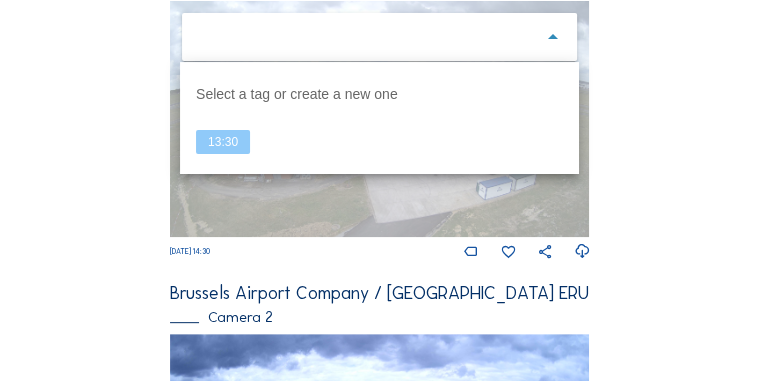 click on "Cameras   Timelapses  My C-Site Feed Photo Show Map Search   Fullscreen  Brussels Airport Company / [GEOGRAPHIC_DATA] ERU  Camera 1  arrow_drop_down [DATE] 14:30  Brussels Airport Company / [GEOGRAPHIC_DATA] ERU  Camera 2  [DATE] 14:30  Subscribe to our newsletter   Register   Office   Sluis 2B/0001  [GEOGRAPHIC_DATA]  BE [PHONE_NUMBER]   Contact us  [EMAIL_ADDRESS][DOMAIN_NAME] [EMAIL_ADDRESS][DOMAIN_NAME]  [PHONE_NUMBER]   Follow us   Stay up to date via  Linkedin Instagram Copyright © C-SITE 2023  General terms and conditions   Privacy Policy   Cookie Policy  Questions about our platform? We are happy to guide you. Contact us at   [EMAIL_ADDRESS][DOMAIN_NAME]  or  [PHONE_NUMBER]" at bounding box center [379, 355] 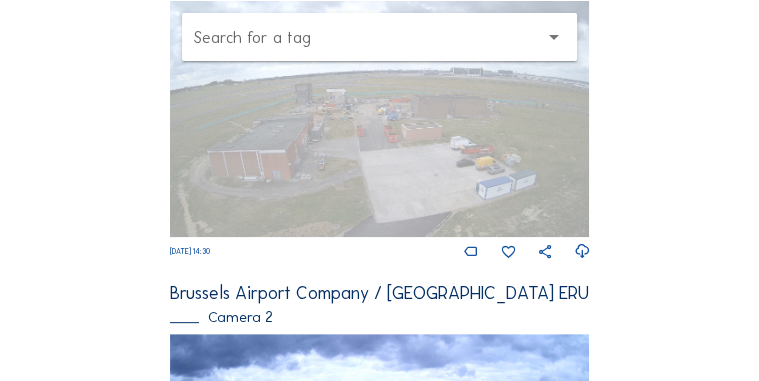 click on "Feed Photo Show Map Search   Fullscreen  Brussels Airport Company / [GEOGRAPHIC_DATA] ERU  Camera 1  Search for a tag arrow_drop_down [DATE] 14:30  [GEOGRAPHIC_DATA] Company / [GEOGRAPHIC_DATA] ERU  Camera 2  [DATE] 14:30" at bounding box center (379, 201) 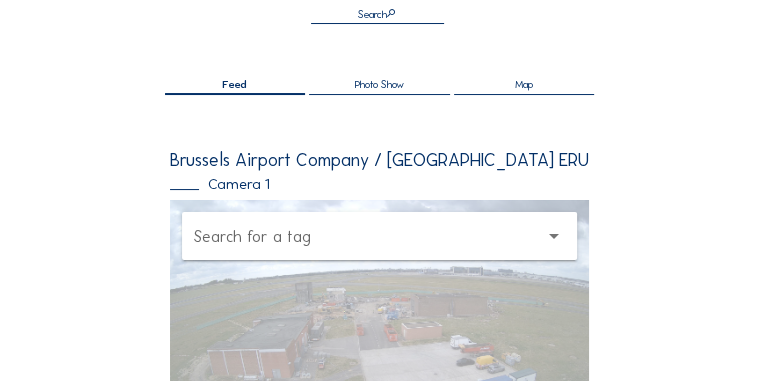 scroll, scrollTop: 120, scrollLeft: 0, axis: vertical 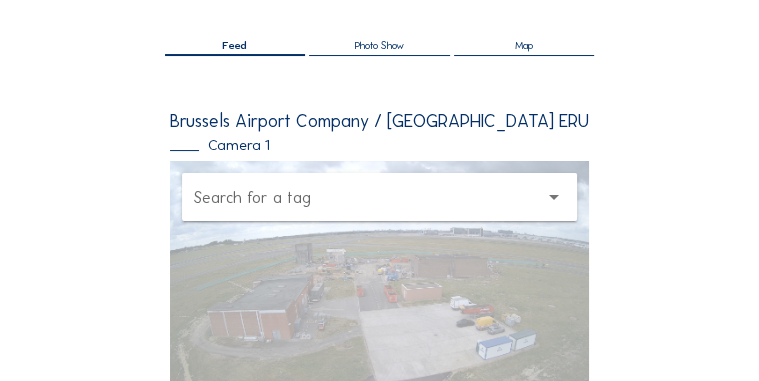 click on "Feed Photo Show Map Search   Fullscreen  Brussels Airport Company / [GEOGRAPHIC_DATA] ERU  Camera 1  Search for a tag arrow_drop_down [DATE] 14:30  [GEOGRAPHIC_DATA] Company / [GEOGRAPHIC_DATA] ERU  Camera 2  [DATE] 14:30" at bounding box center (379, 361) 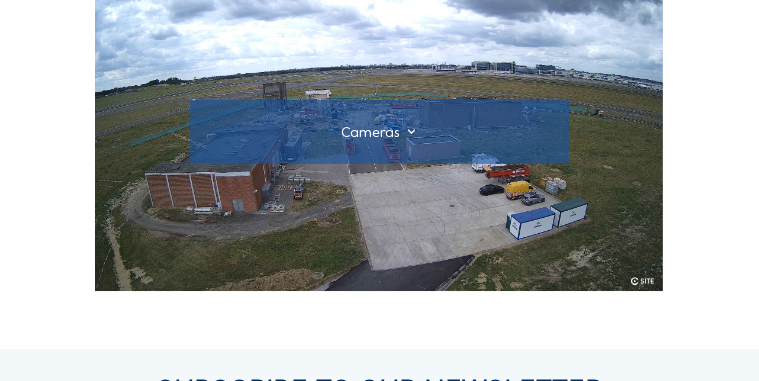 scroll, scrollTop: 280, scrollLeft: 0, axis: vertical 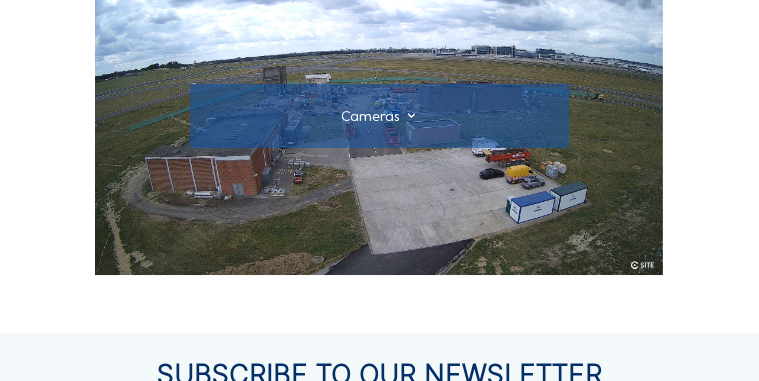 click at bounding box center [379, 116] 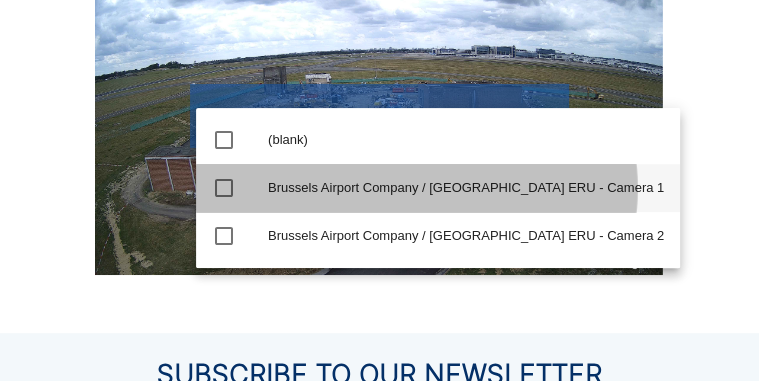 click on "check_box_outline_blank" at bounding box center [224, 188] 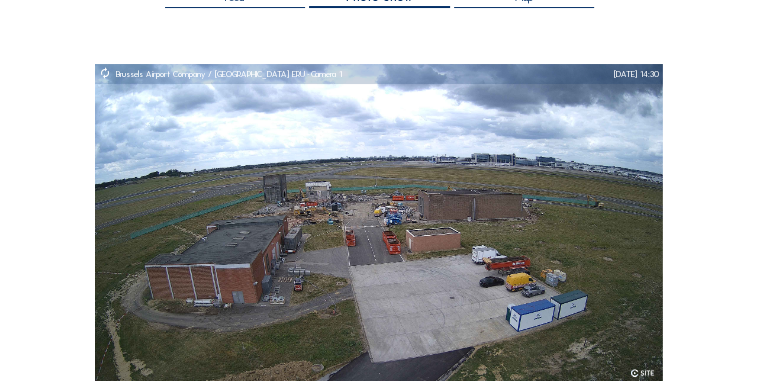 scroll, scrollTop: 160, scrollLeft: 0, axis: vertical 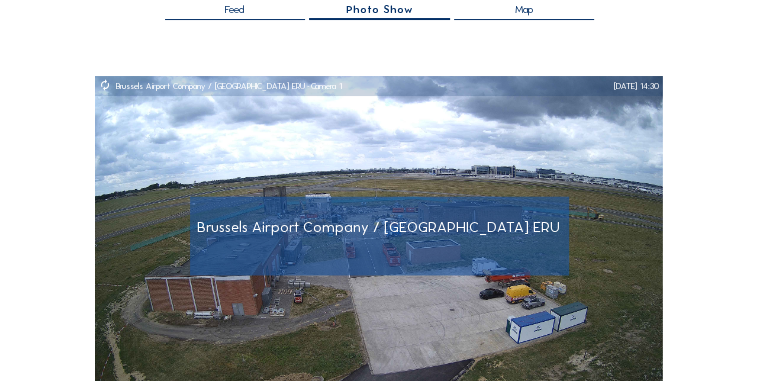 click on "Brussels Airport Company /
Brussels Airport ERU - Camera 1" at bounding box center [416, 227] 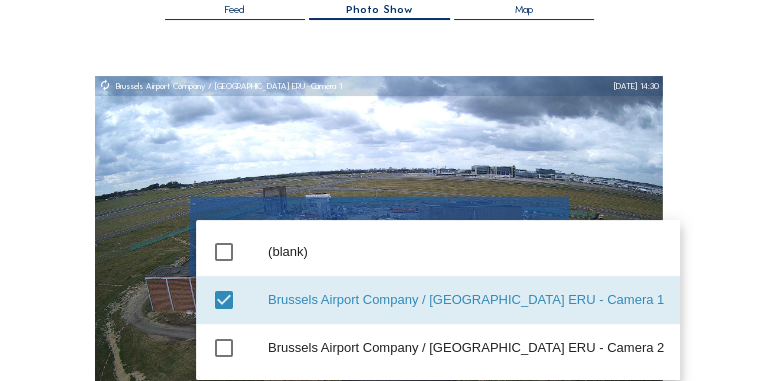 click at bounding box center [379, 235] 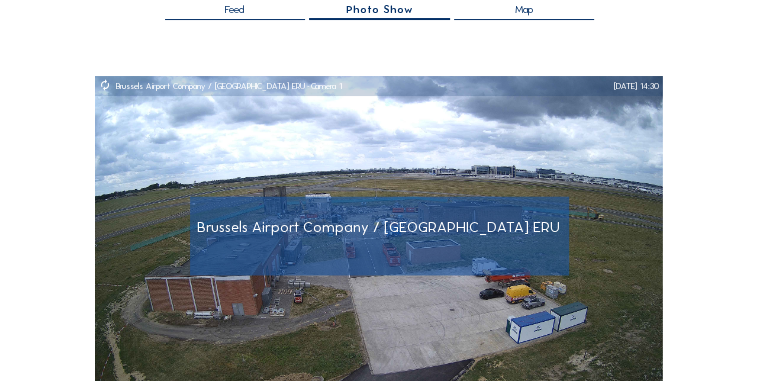 click on "We 16 Jul 2025 14:30" at bounding box center [636, 86] 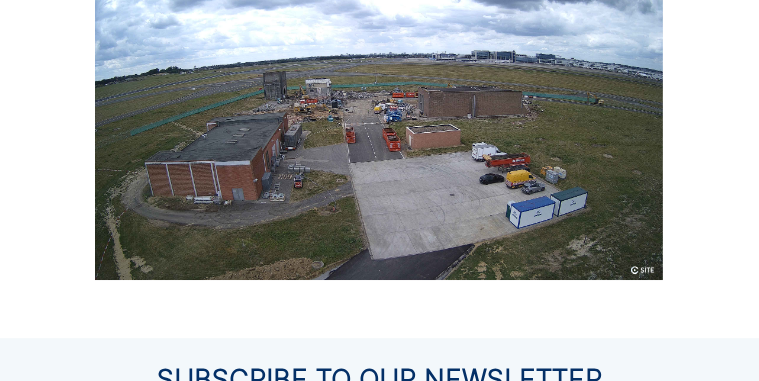 scroll, scrollTop: 160, scrollLeft: 0, axis: vertical 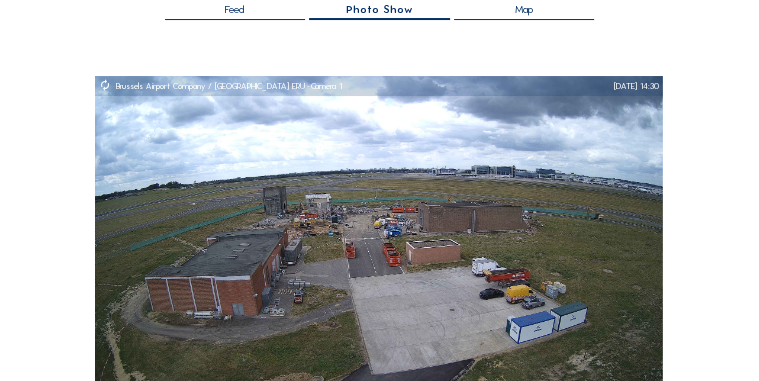 click on "Feed" at bounding box center (235, 12) 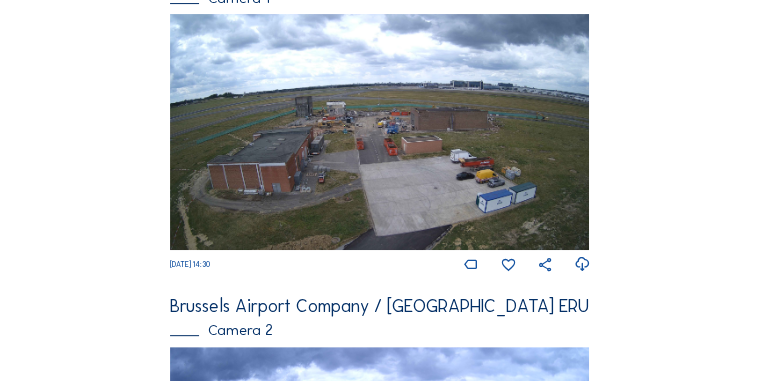 scroll, scrollTop: 280, scrollLeft: 0, axis: vertical 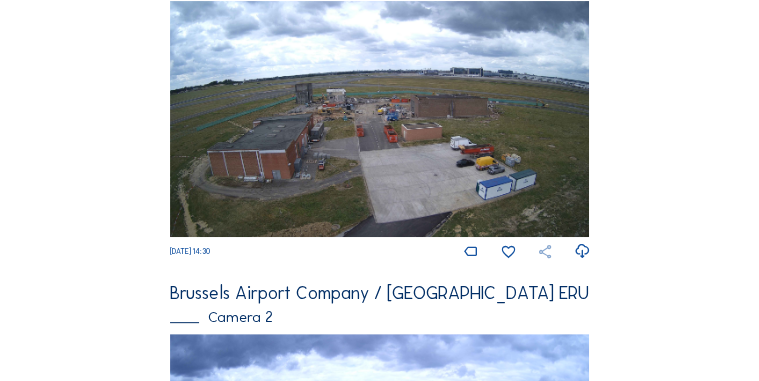 click at bounding box center (545, 252) 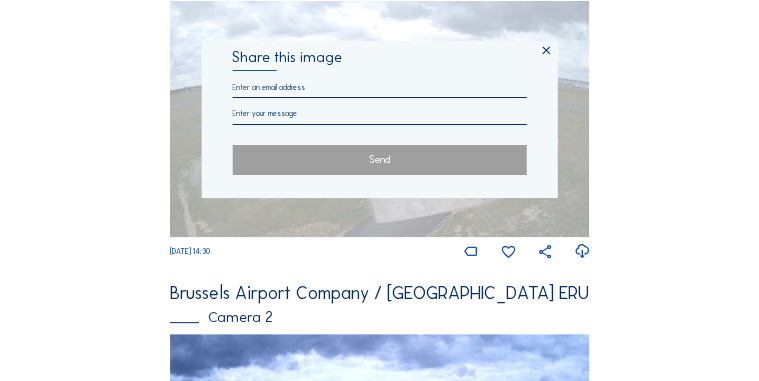 click at bounding box center (546, 51) 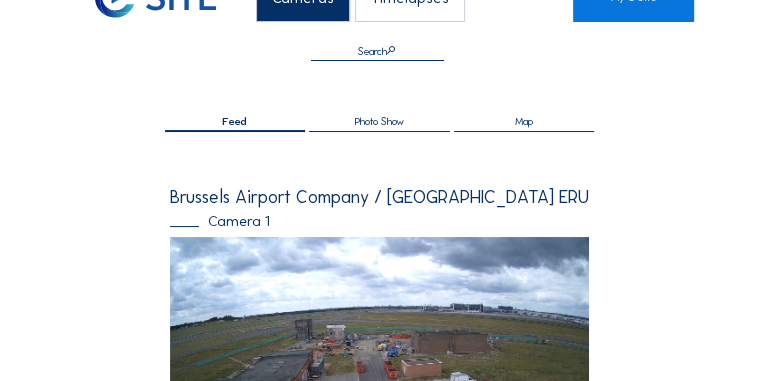 scroll, scrollTop: 0, scrollLeft: 0, axis: both 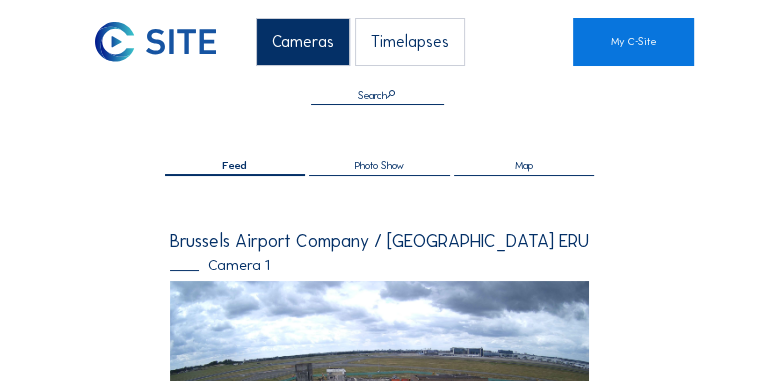 click on "Timelapses" at bounding box center [410, 42] 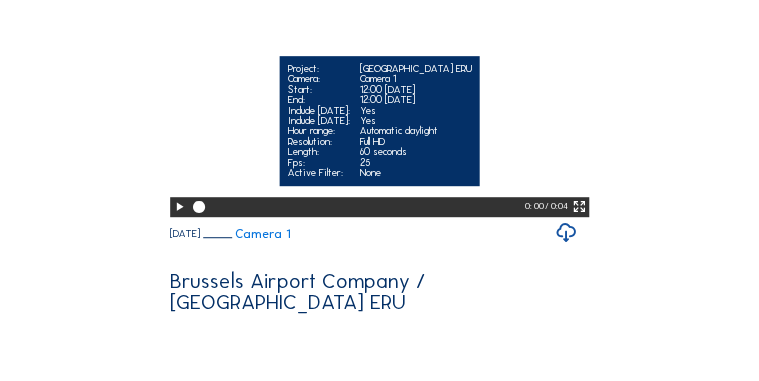 scroll, scrollTop: 600, scrollLeft: 0, axis: vertical 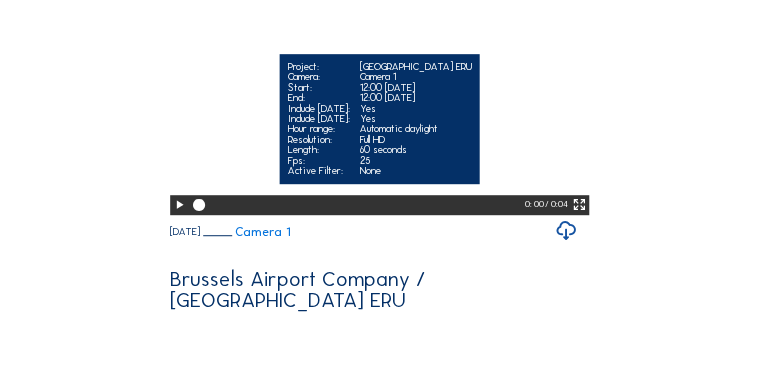 click at bounding box center [179, 205] 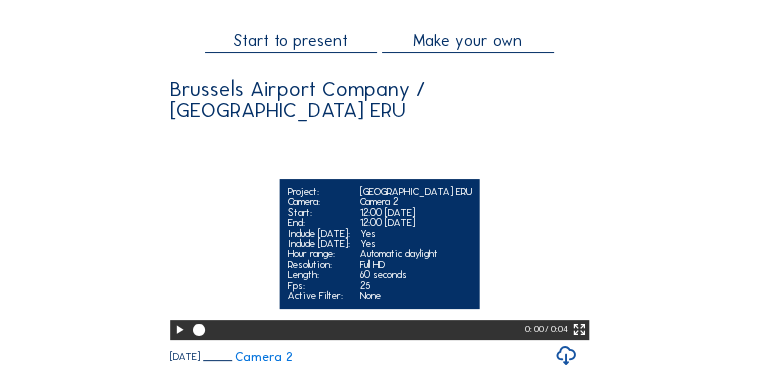 scroll, scrollTop: 160, scrollLeft: 0, axis: vertical 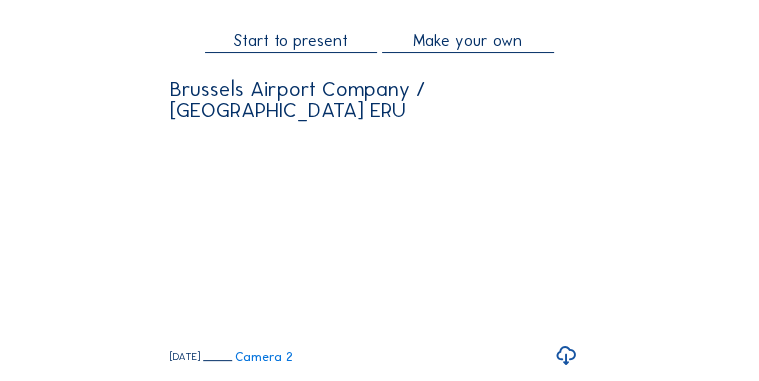 click on "Make your own" at bounding box center [467, 40] 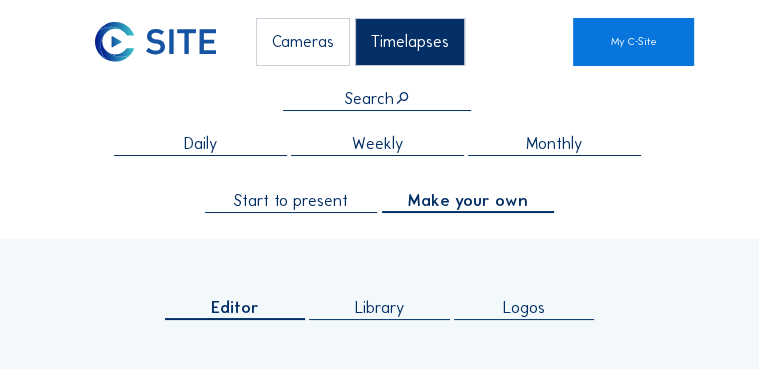 type on "27/05/2025 16:35" 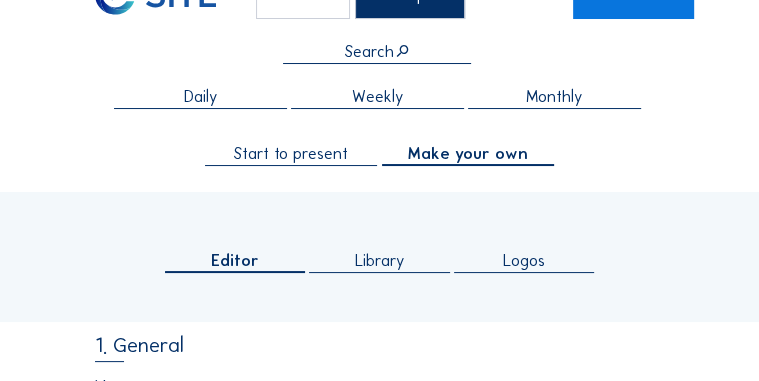 type on "58" 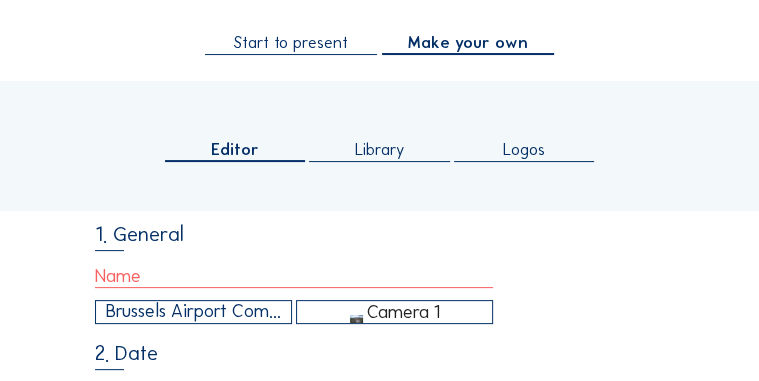 scroll, scrollTop: 160, scrollLeft: 0, axis: vertical 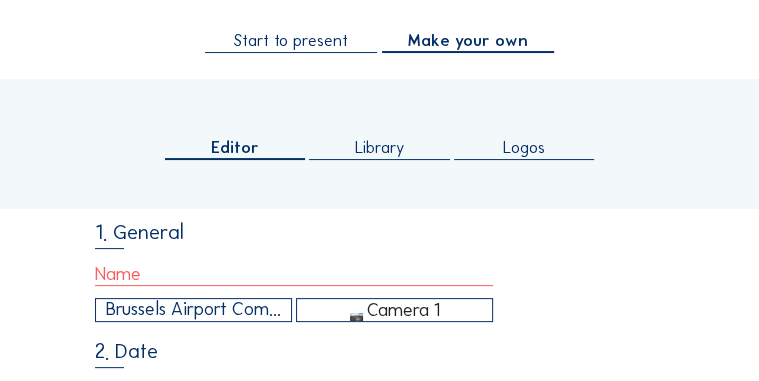 click on "Library" at bounding box center (379, 147) 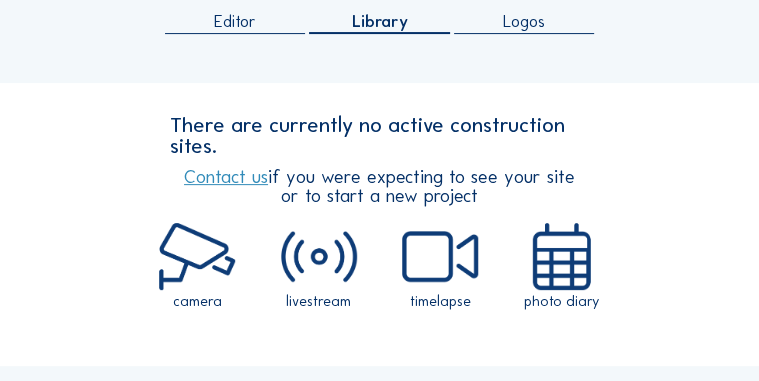 scroll, scrollTop: 360, scrollLeft: 0, axis: vertical 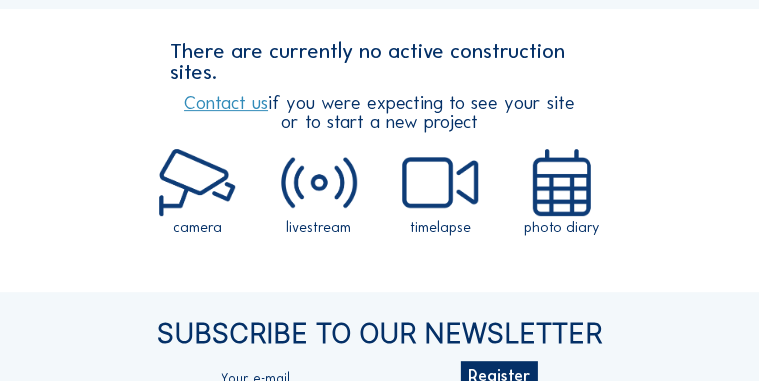 click at bounding box center (197, 182) 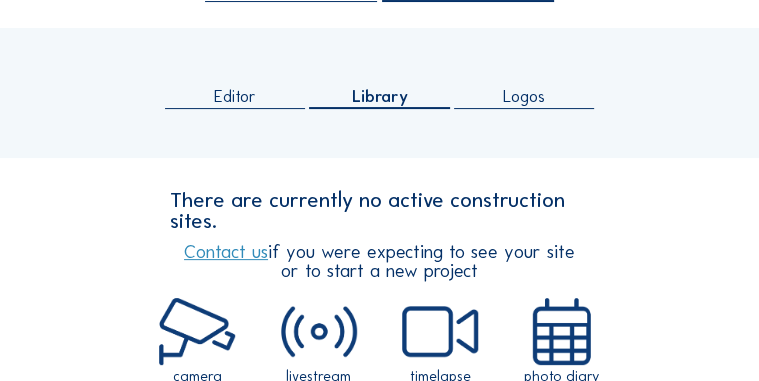 scroll, scrollTop: 0, scrollLeft: 0, axis: both 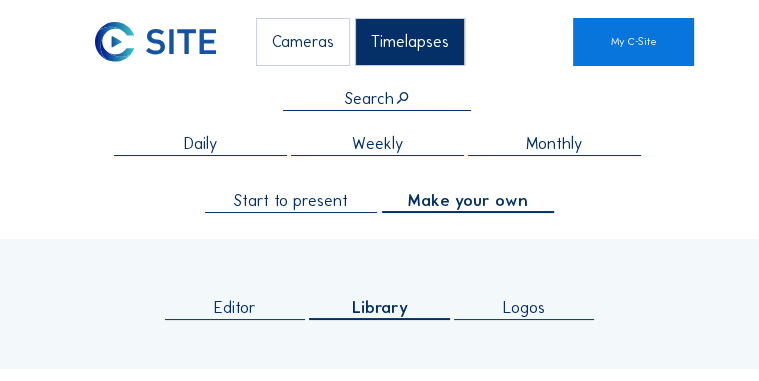 click on "Editor" at bounding box center [235, 307] 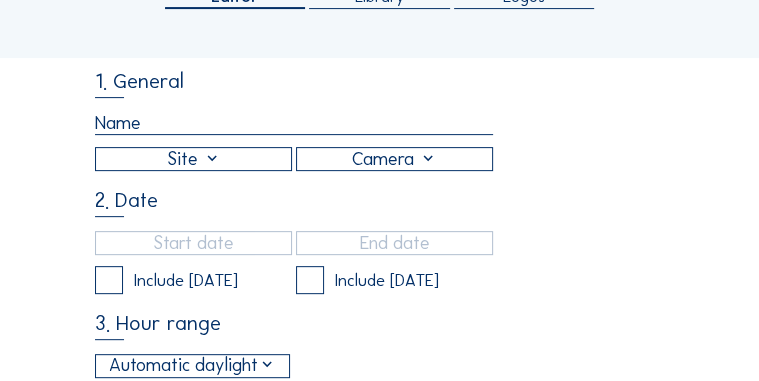 scroll, scrollTop: 320, scrollLeft: 0, axis: vertical 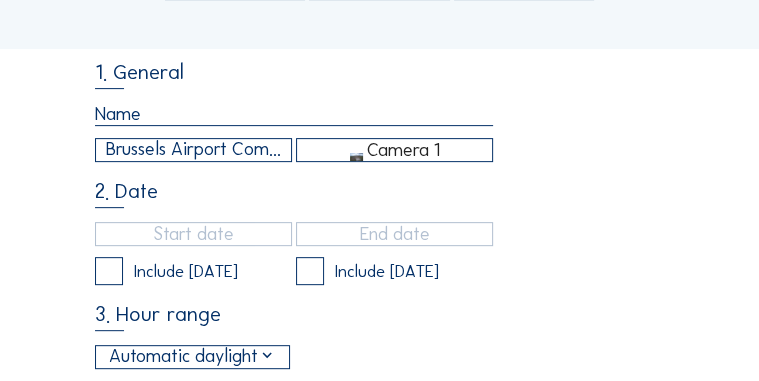 click on "Brussels Airport Company / [GEOGRAPHIC_DATA] ERU" at bounding box center (194, 149) 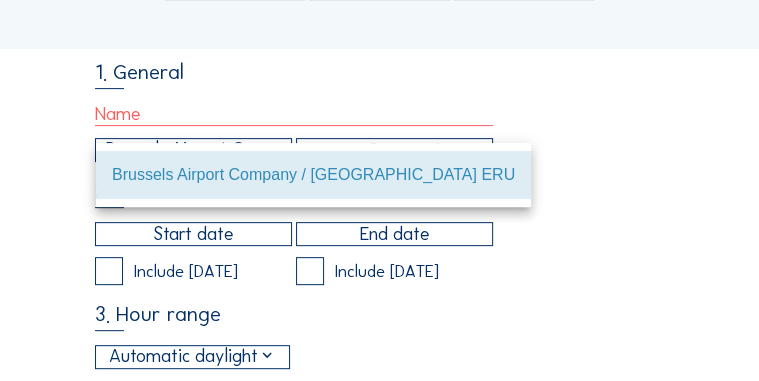 type on "27/05/2025 16:35" 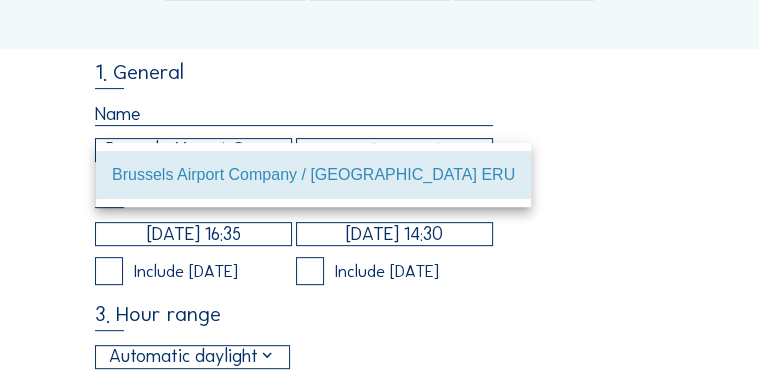 click on "Brussels Airport Company / [GEOGRAPHIC_DATA] ERU" at bounding box center (313, 174) 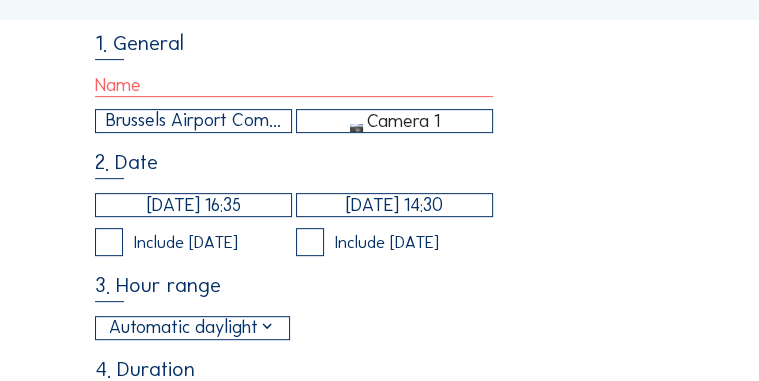 scroll, scrollTop: 400, scrollLeft: 0, axis: vertical 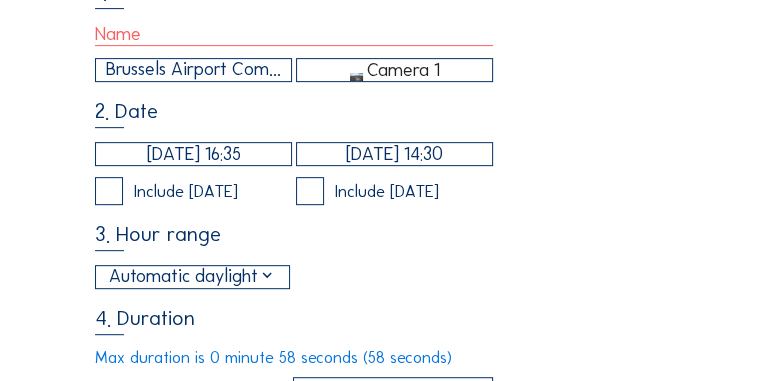 click on "Automatic daylight" at bounding box center (192, 277) 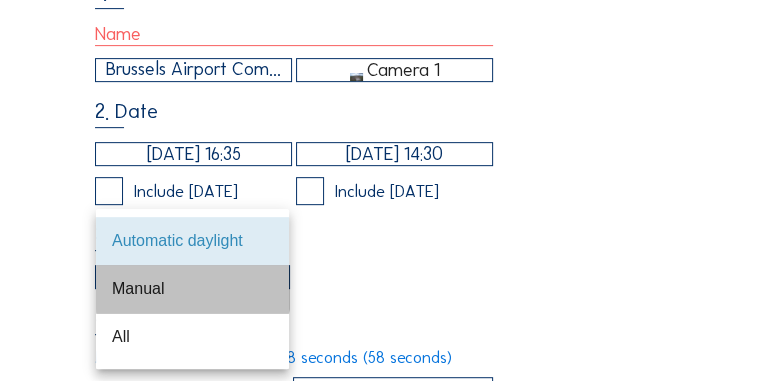 click on "Manual" at bounding box center [192, 288] 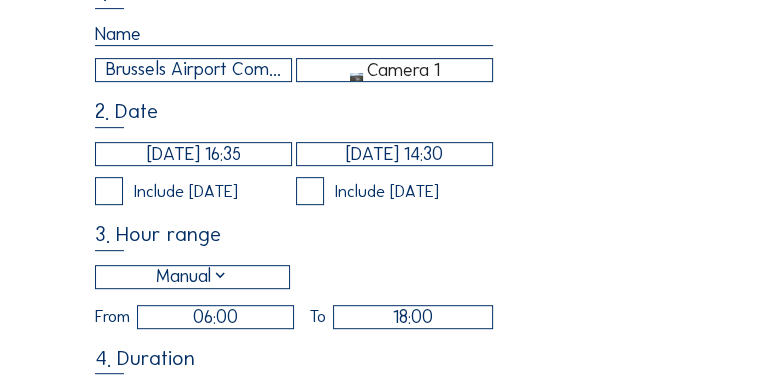 type on "52" 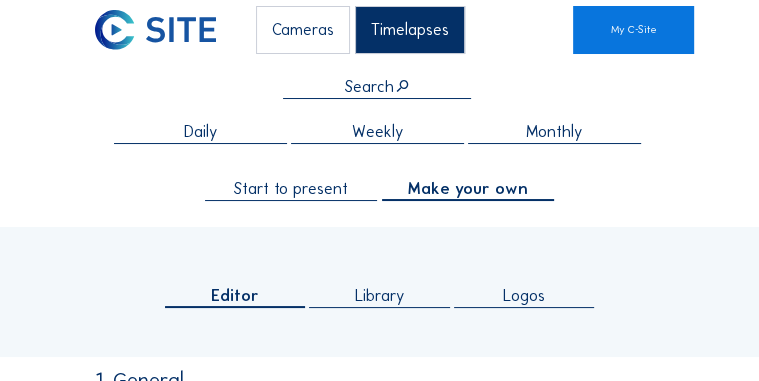 scroll, scrollTop: 0, scrollLeft: 0, axis: both 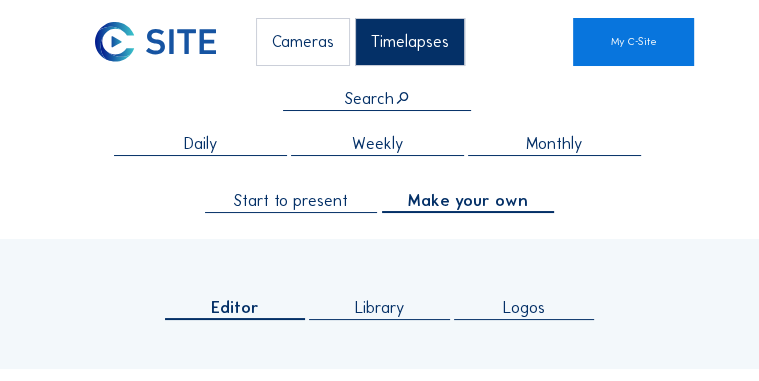 click on "Start to present" at bounding box center (291, 200) 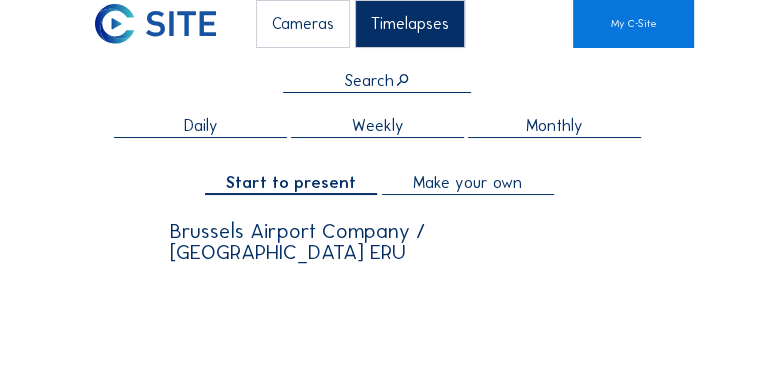 scroll, scrollTop: 0, scrollLeft: 0, axis: both 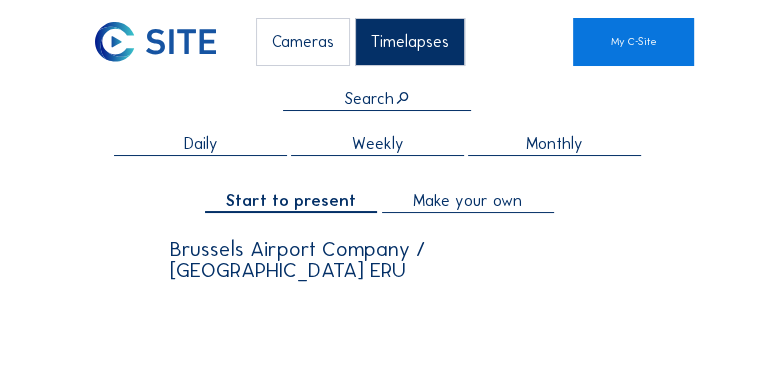 click on "Daily" at bounding box center [201, 143] 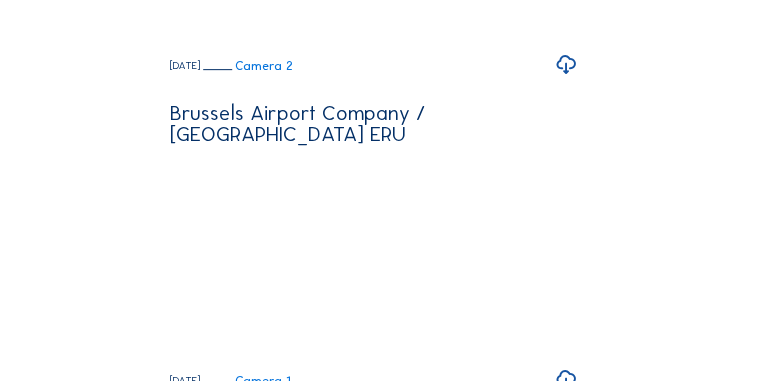 scroll, scrollTop: 560, scrollLeft: 0, axis: vertical 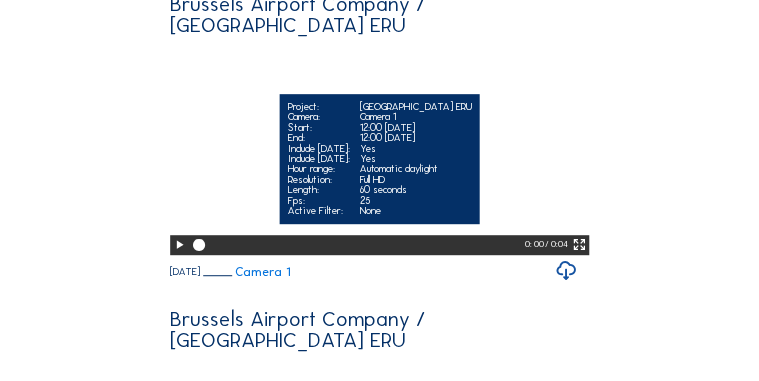 click at bounding box center [179, 245] 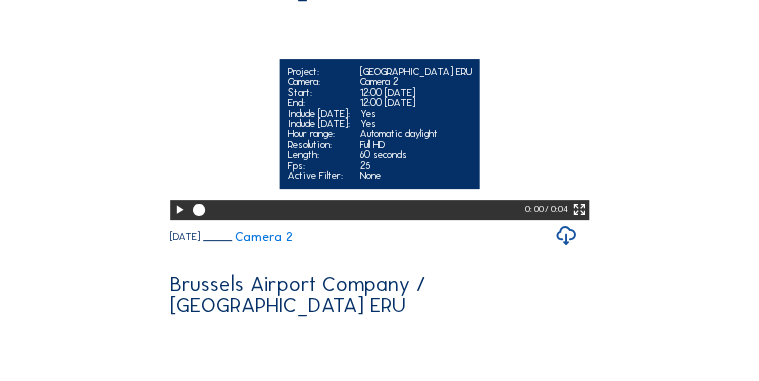 scroll, scrollTop: 0, scrollLeft: 0, axis: both 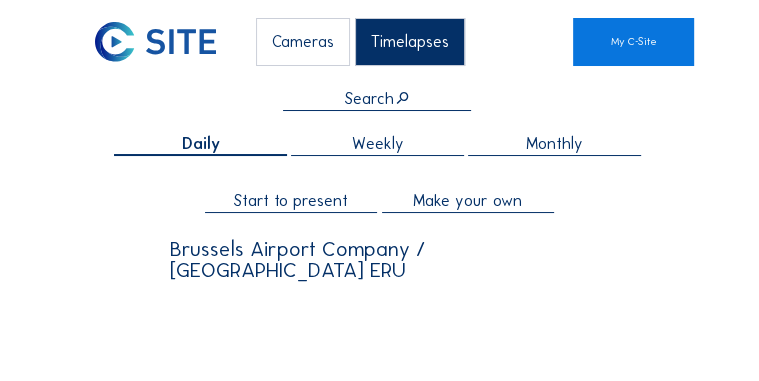 click on "Cameras" at bounding box center (303, 42) 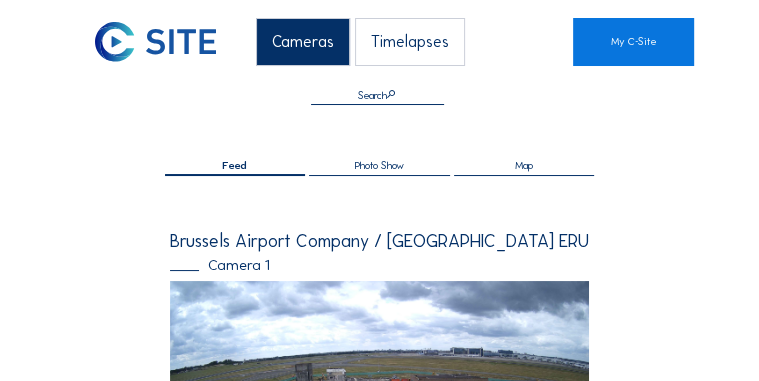 click on "Photo Show" at bounding box center [379, 165] 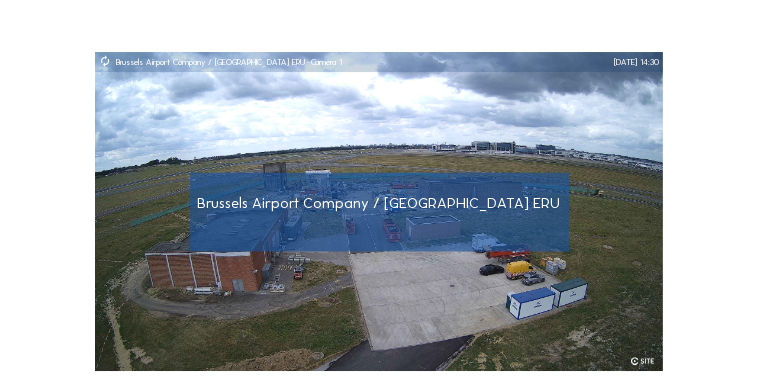 scroll, scrollTop: 200, scrollLeft: 0, axis: vertical 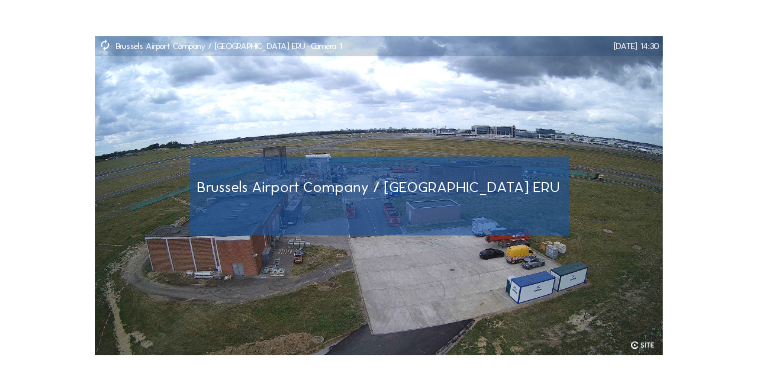 click on "Brussels Airport Company /
Brussels Airport ERU - Camera 1" at bounding box center [379, 195] 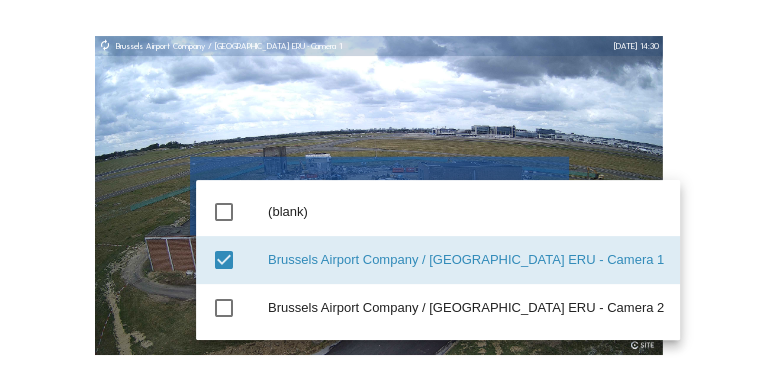 click at bounding box center [379, 195] 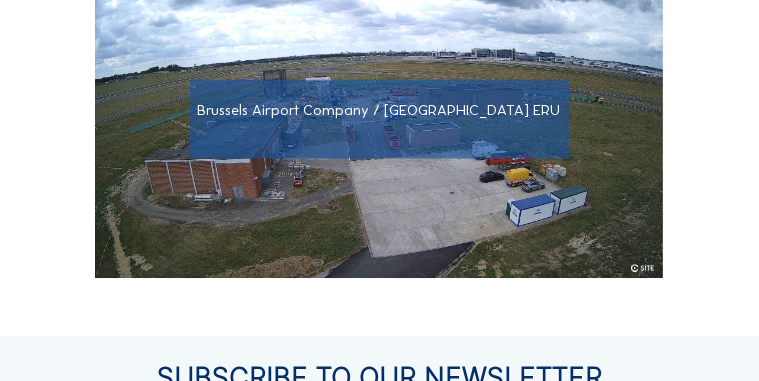 scroll, scrollTop: 280, scrollLeft: 0, axis: vertical 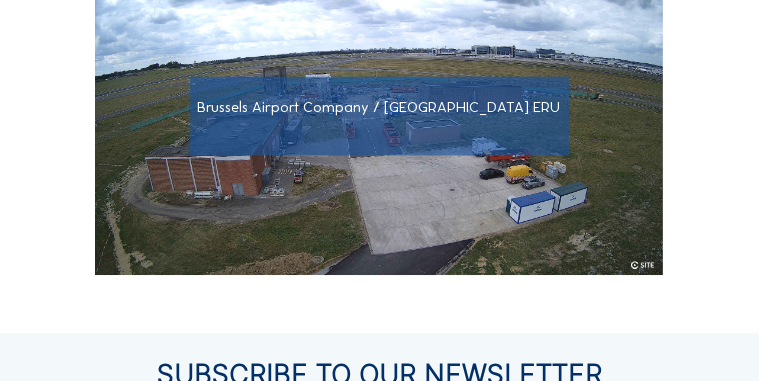 click at bounding box center (642, 265) 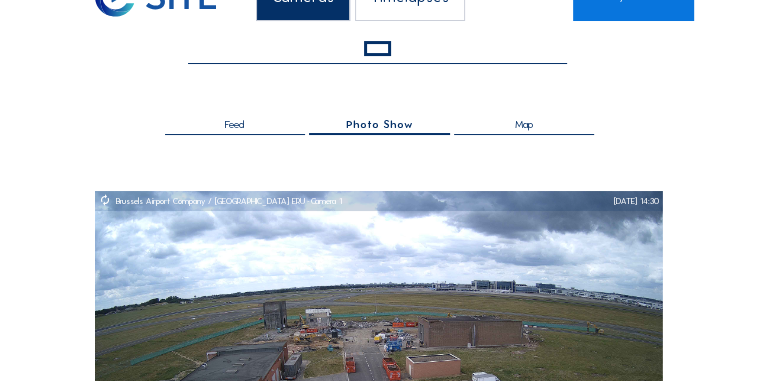 scroll, scrollTop: 40, scrollLeft: 0, axis: vertical 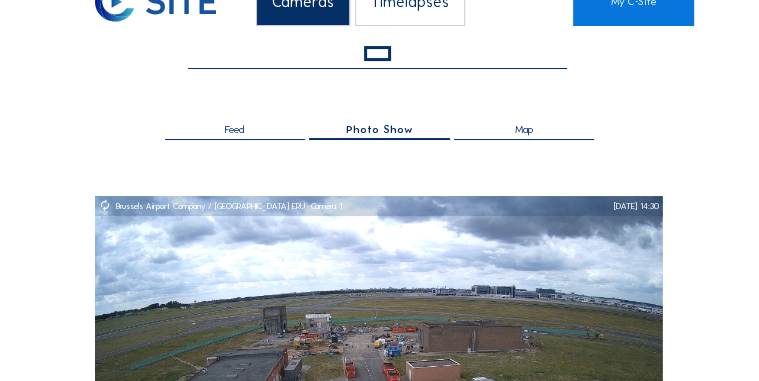 click on "Feed" at bounding box center [235, 132] 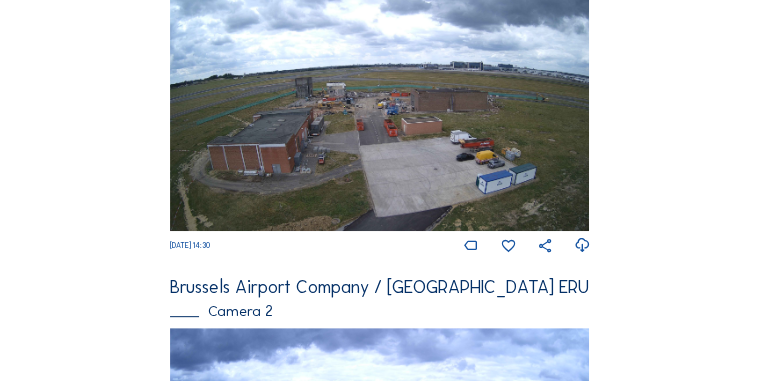scroll, scrollTop: 440, scrollLeft: 0, axis: vertical 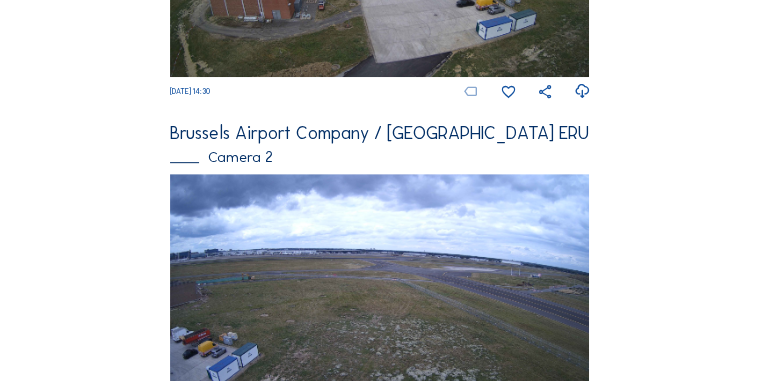 click at bounding box center (471, 91) 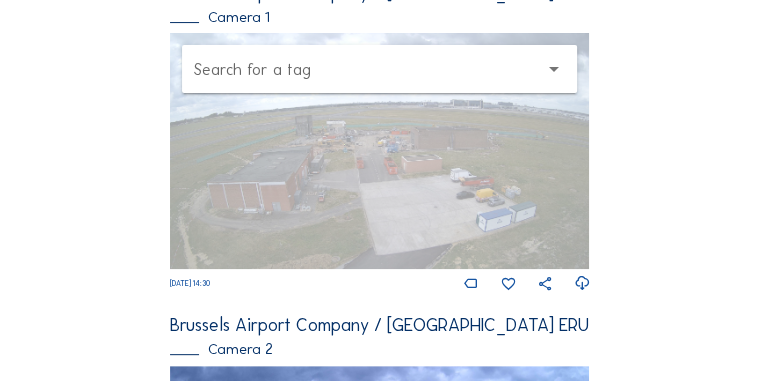 scroll, scrollTop: 240, scrollLeft: 0, axis: vertical 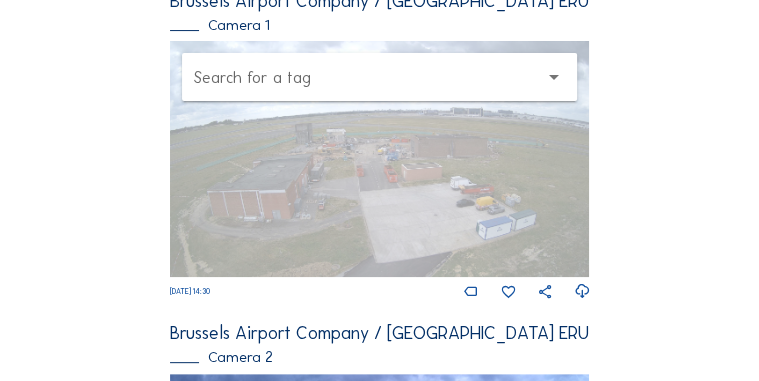 click on "arrow_drop_down" at bounding box center (553, 77) 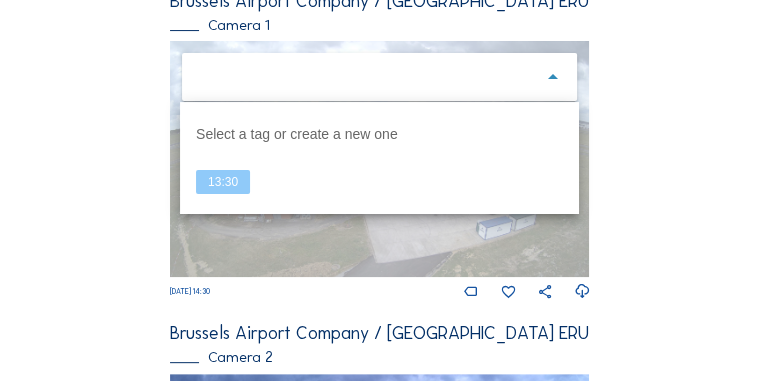 click on "arrow_drop_down" at bounding box center (553, 77) 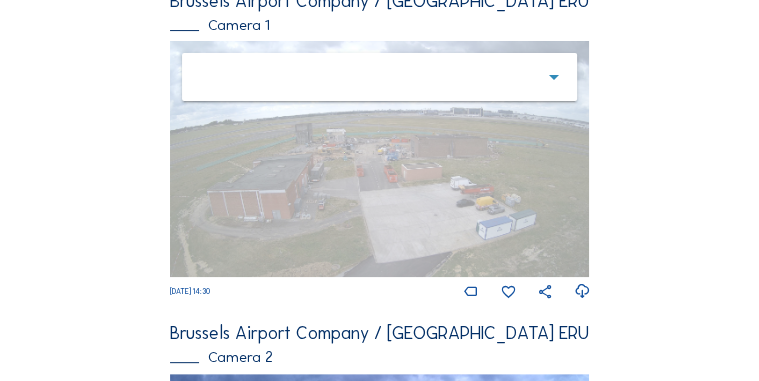 click on "arrow_drop_down" at bounding box center [553, 77] 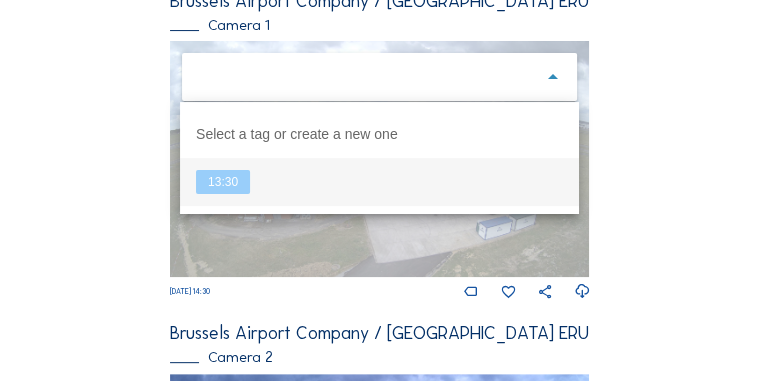 click on "13:30" at bounding box center [223, 182] 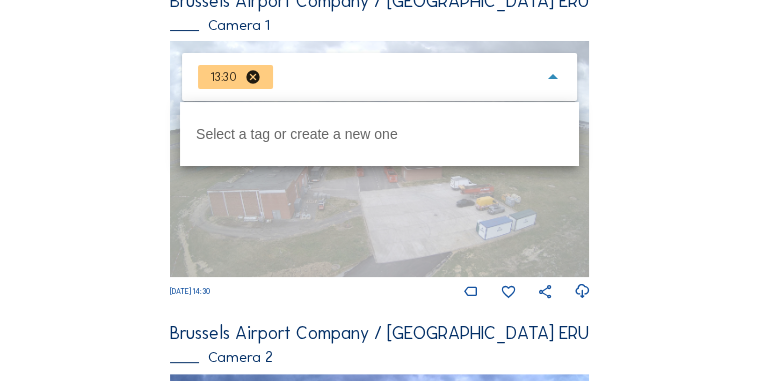 click on "Feed Photo Show Map Search   Fullscreen  Brussels Airport Company / Brussels Airport ERU  Camera 1   13:30  cancel arrow_drop_down We 16 Jul 2025 14:30  Brussels Airport Company / Brussels Airport ERU  Camera 2  We 16 Jul 2025 14:30" at bounding box center [379, 241] 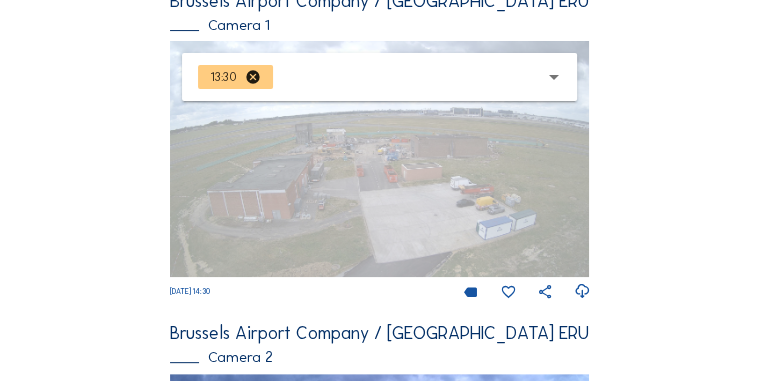 click on "We 16 Jul 2025 14:30" at bounding box center [380, 291] 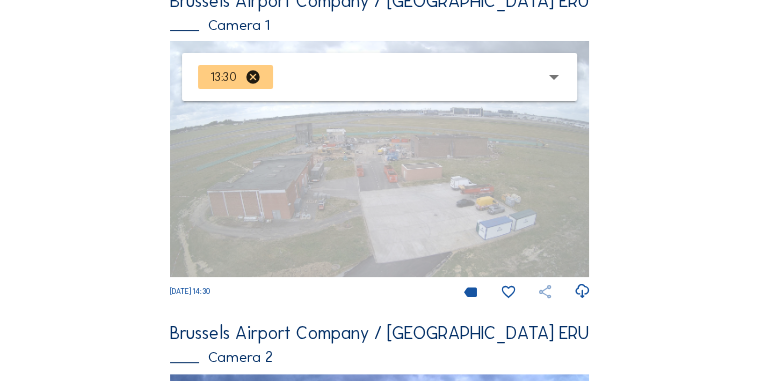 click at bounding box center [545, 292] 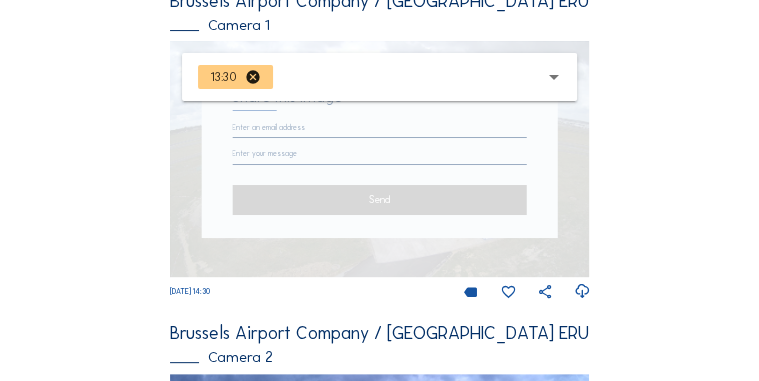 click on "Feed Photo Show Map Search   Fullscreen  Brussels Airport Company / Brussels Airport ERU  Camera 1  Share this image  Send   13:30  cancel arrow_drop_down We 16 Jul 2025 14:30  Brussels Airport Company / Brussels Airport ERU  Camera 2  We 16 Jul 2025 14:30" at bounding box center [379, 241] 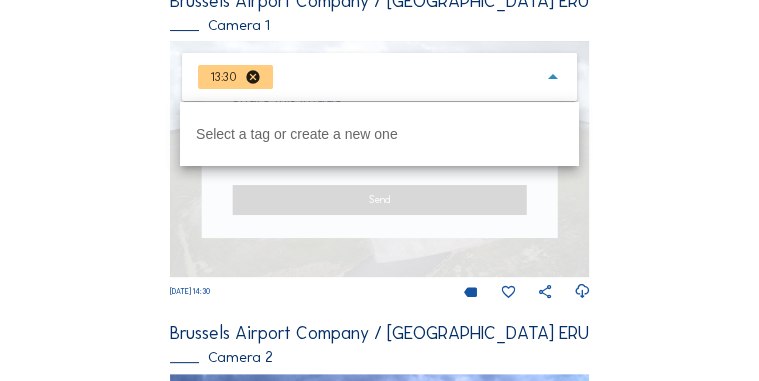 click on "Feed Photo Show Map Search   Fullscreen  Brussels Airport Company / Brussels Airport ERU  Camera 1  Share this image  Send   13:30  cancel arrow_drop_down We 16 Jul 2025 14:30  Brussels Airport Company / Brussels Airport ERU  Camera 2  We 16 Jul 2025 14:30" at bounding box center [379, 241] 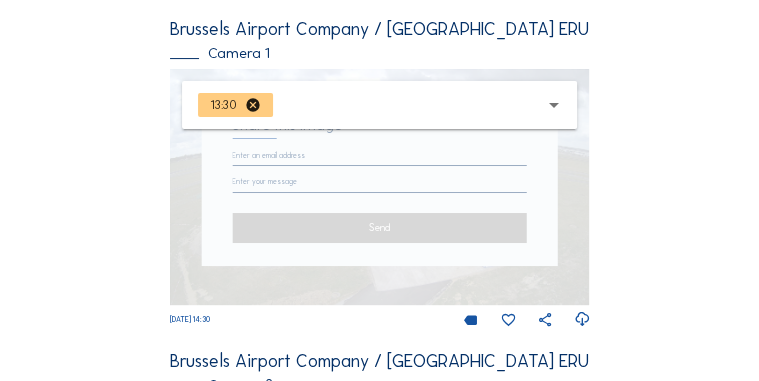 scroll, scrollTop: 200, scrollLeft: 0, axis: vertical 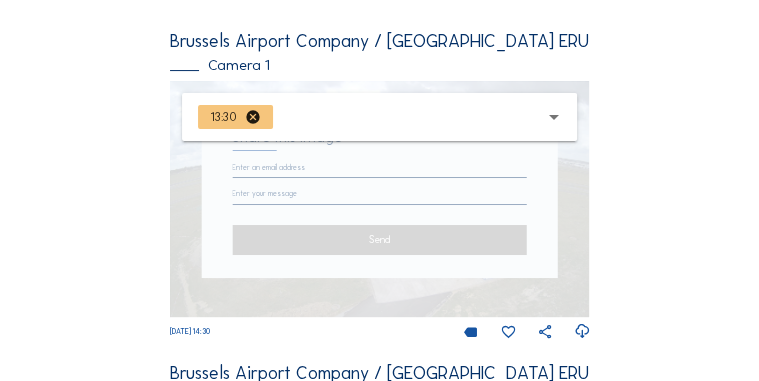 click on "cancel" at bounding box center (253, 117) 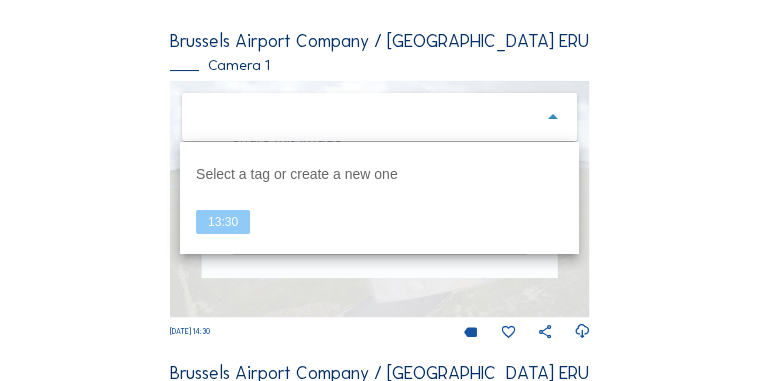 click on "Feed Photo Show Map Search   Fullscreen  Brussels Airport Company / Brussels Airport ERU  Camera 1  Share this image  Send  arrow_drop_down We 16 Jul 2025 14:30  Brussels Airport Company / Brussels Airport ERU  Camera 2  We 16 Jul 2025 14:30" at bounding box center [379, 281] 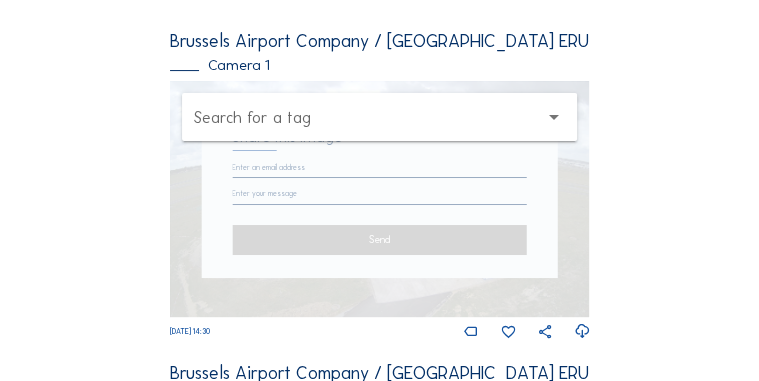 click on "Feed Photo Show Map Search   Fullscreen  Brussels Airport Company / Brussels Airport ERU  Camera 1  Share this image  Send  Search for a tag arrow_drop_down We 16 Jul 2025 14:30  Brussels Airport Company / Brussels Airport ERU  Camera 2  We 16 Jul 2025 14:30" at bounding box center (379, 281) 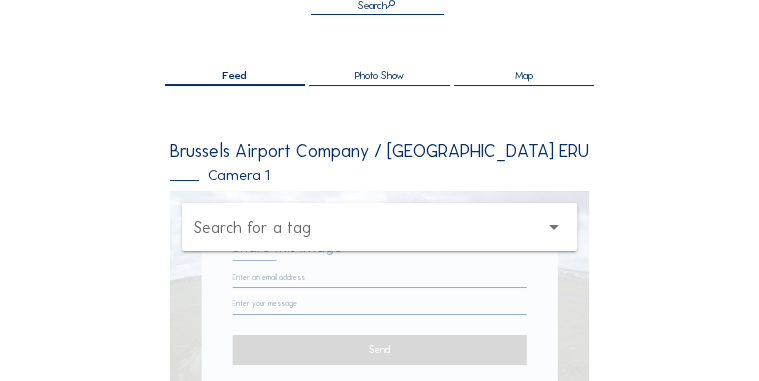 scroll, scrollTop: 0, scrollLeft: 0, axis: both 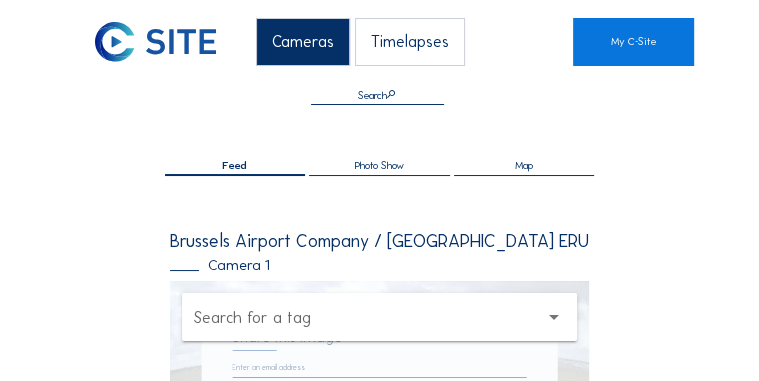 click on "Timelapses" at bounding box center [410, 42] 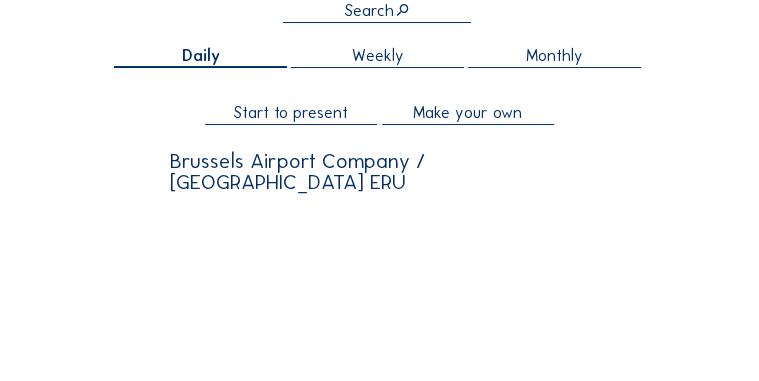 scroll, scrollTop: 80, scrollLeft: 0, axis: vertical 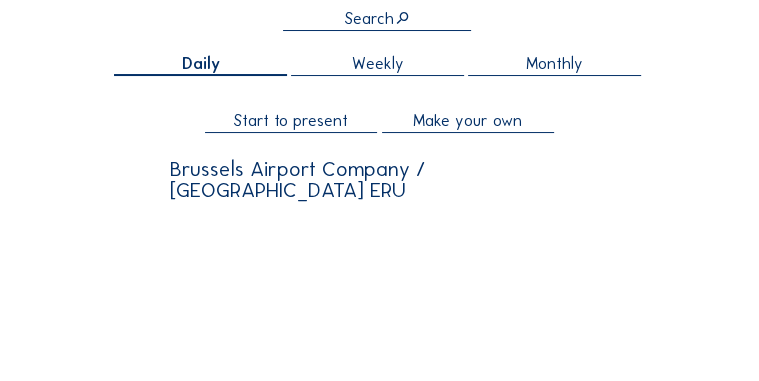 click on "Make your own" at bounding box center [467, 120] 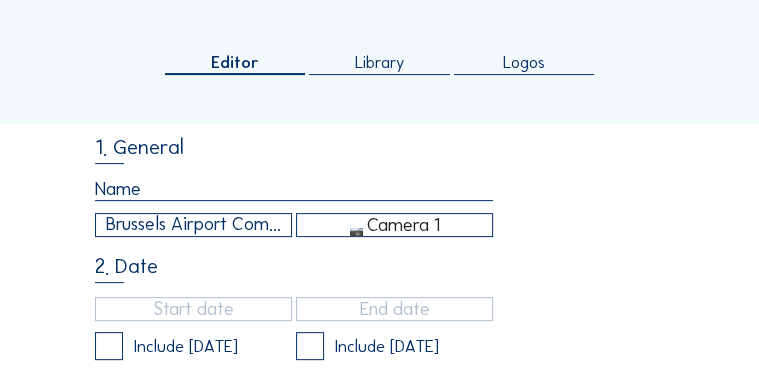 scroll, scrollTop: 280, scrollLeft: 0, axis: vertical 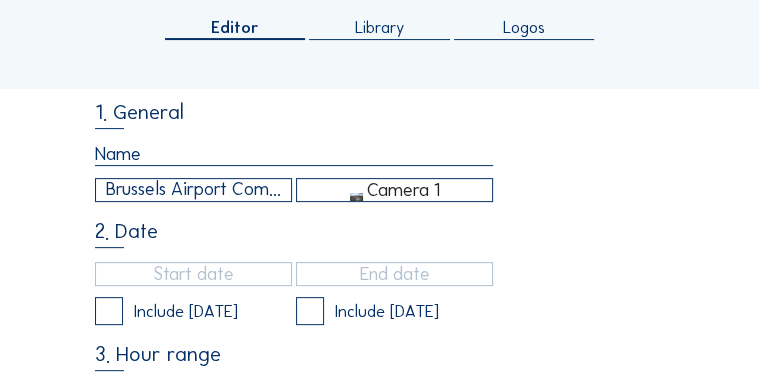 type on "27/05/2025 16:35" 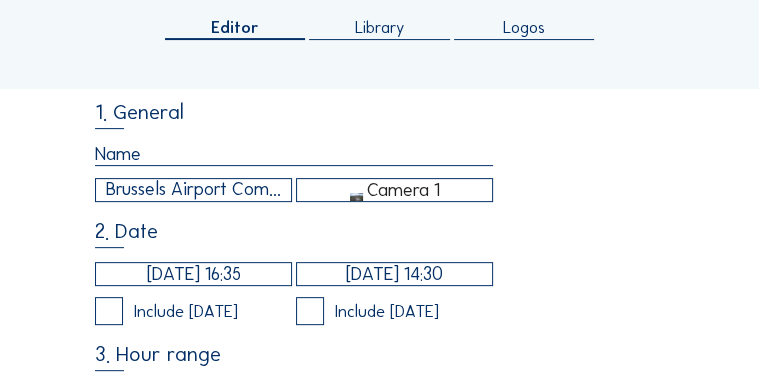 type on "58" 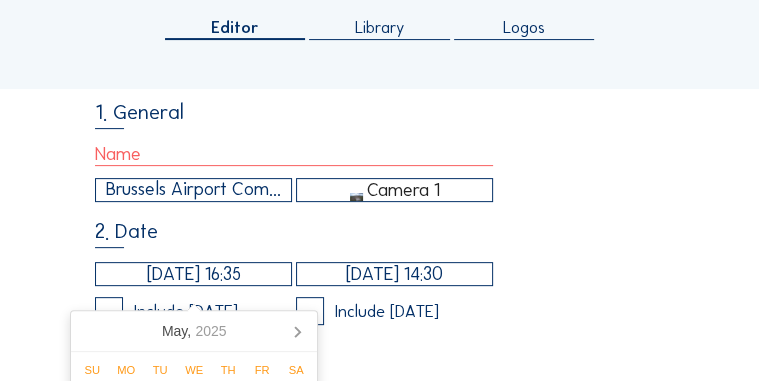 click on "27/05/2025 16:35" at bounding box center (193, 274) 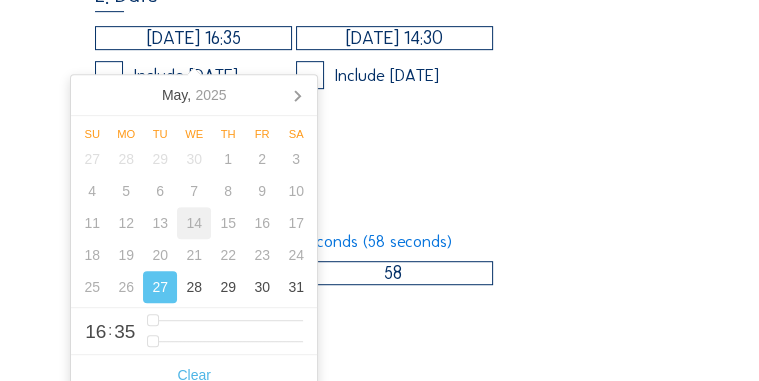 scroll, scrollTop: 520, scrollLeft: 0, axis: vertical 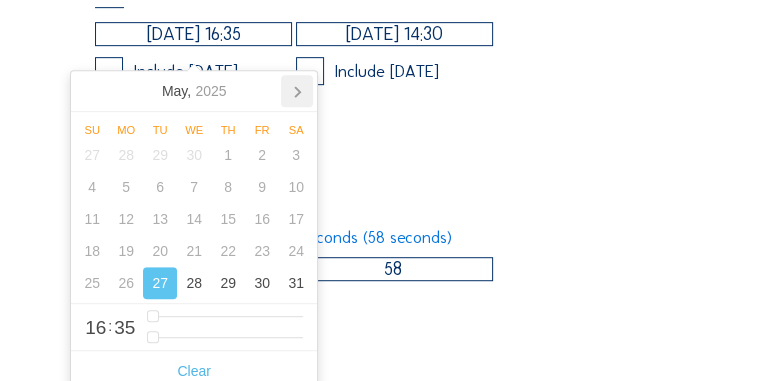 click 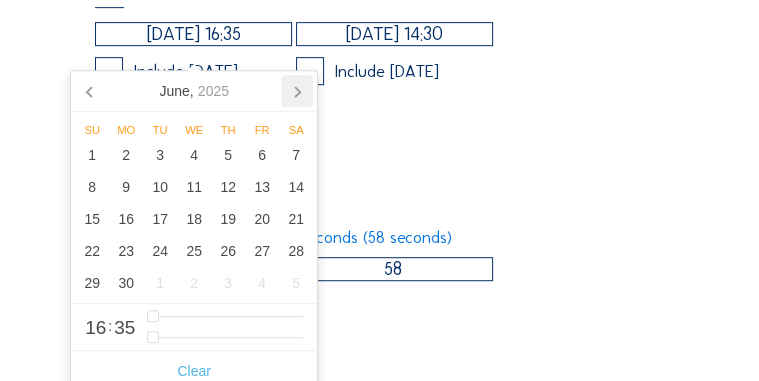 click 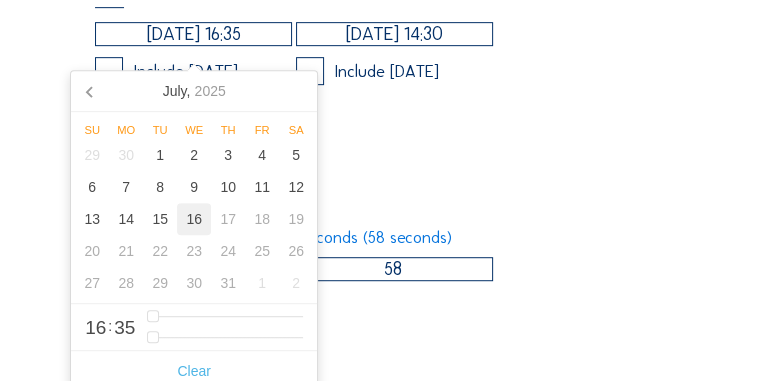 click on "16" at bounding box center (194, 219) 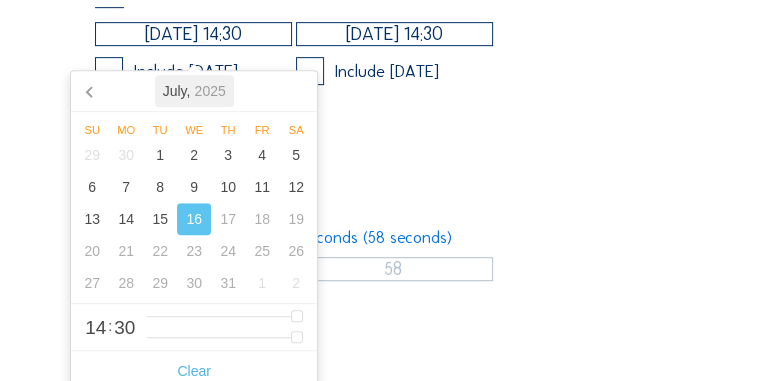 type on "0" 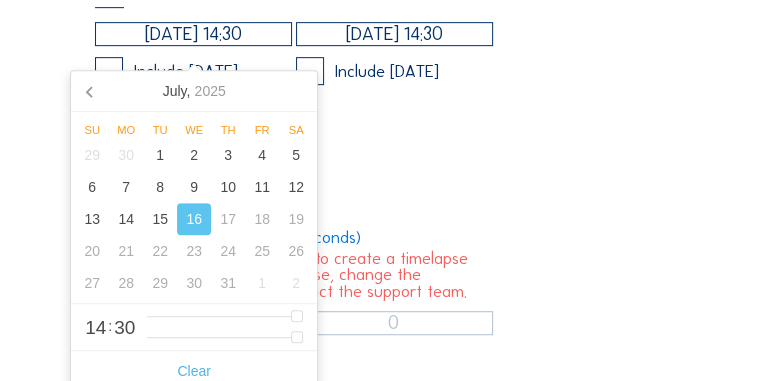 click on "16/07/2025 14:30" at bounding box center (193, 34) 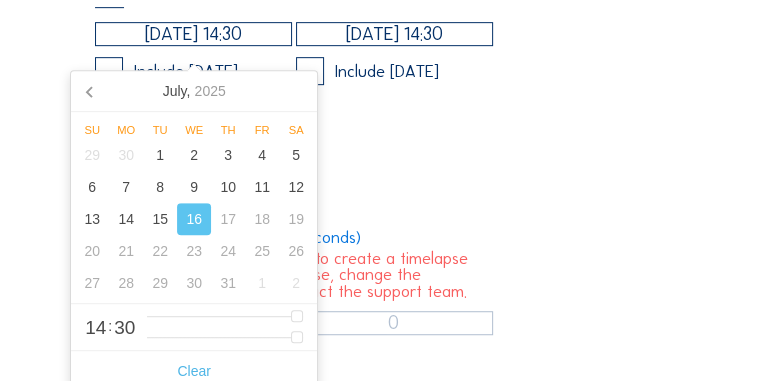 click on "30" at bounding box center (124, 327) 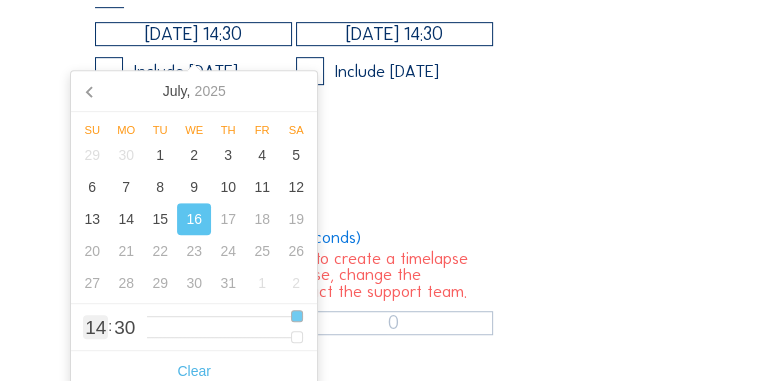 click at bounding box center [225, 316] 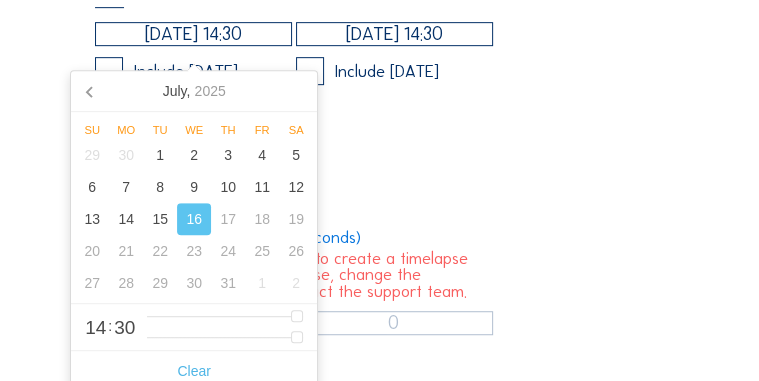 click on "14" at bounding box center (95, 327) 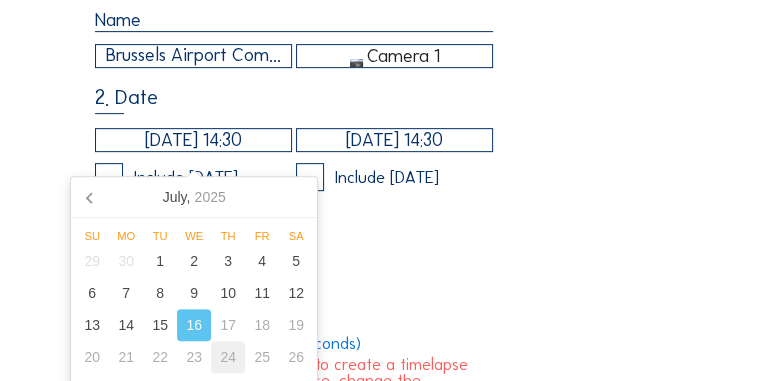 scroll, scrollTop: 400, scrollLeft: 0, axis: vertical 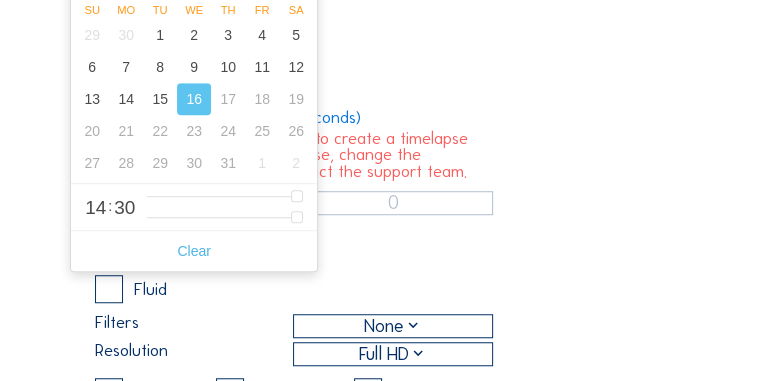 click on "30" at bounding box center [124, 207] 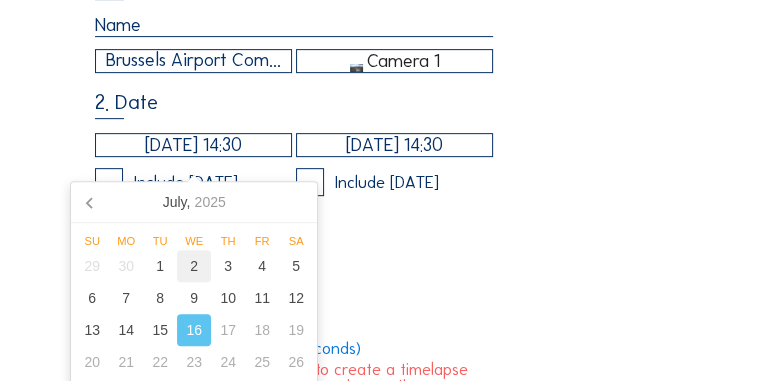 scroll, scrollTop: 453, scrollLeft: 0, axis: vertical 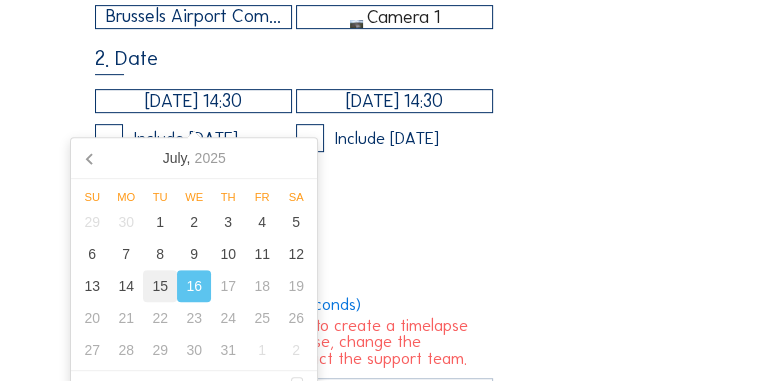 click on "15" at bounding box center [160, 286] 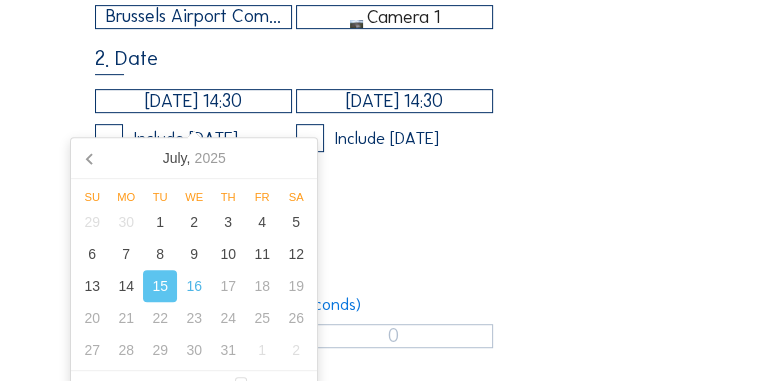 type on "1" 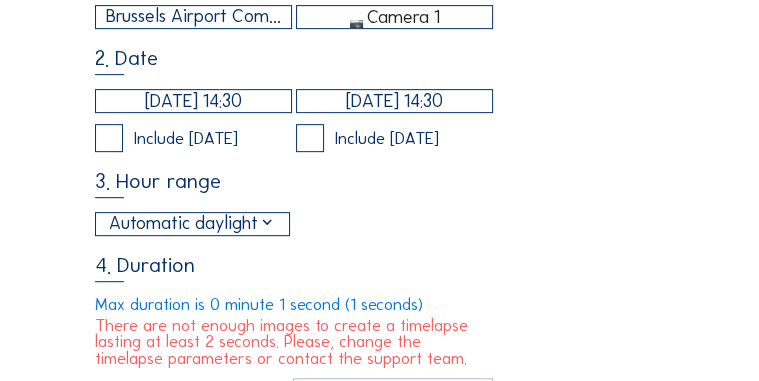 click on "3. Hour range Automatic daylight 06:00  From  18:00  To" at bounding box center [379, 203] 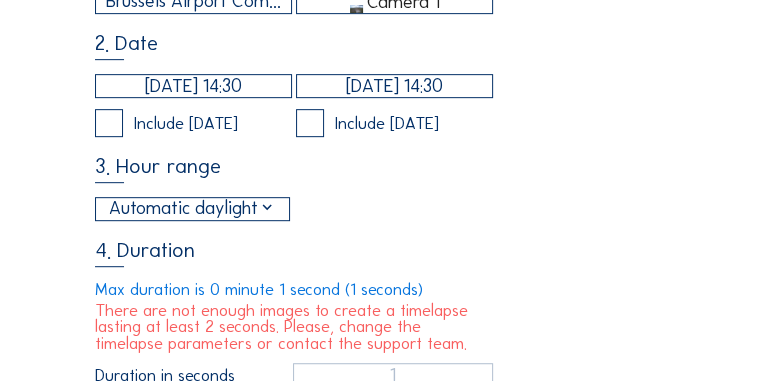 scroll, scrollTop: 333, scrollLeft: 0, axis: vertical 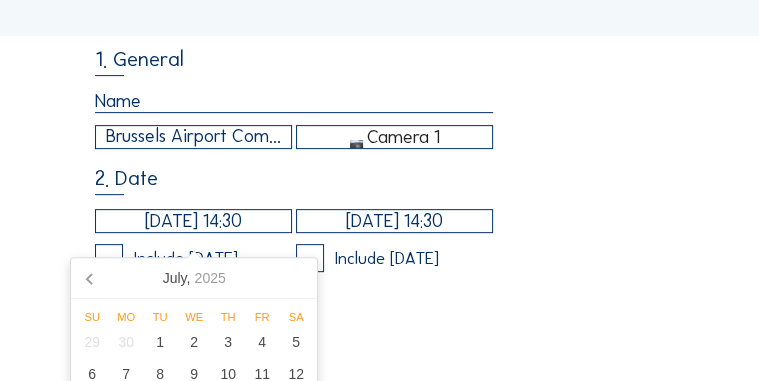click on "15/07/2025 14:30" at bounding box center (193, 221) 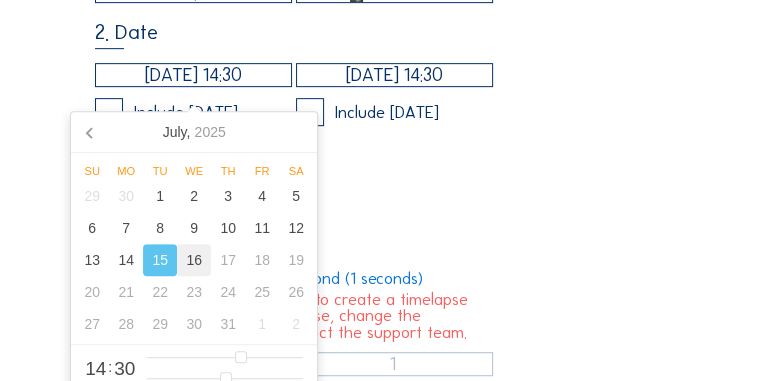 scroll, scrollTop: 493, scrollLeft: 0, axis: vertical 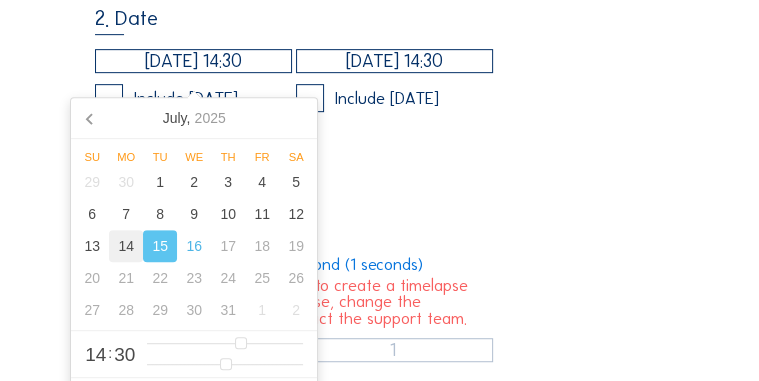 click on "14" at bounding box center [126, 246] 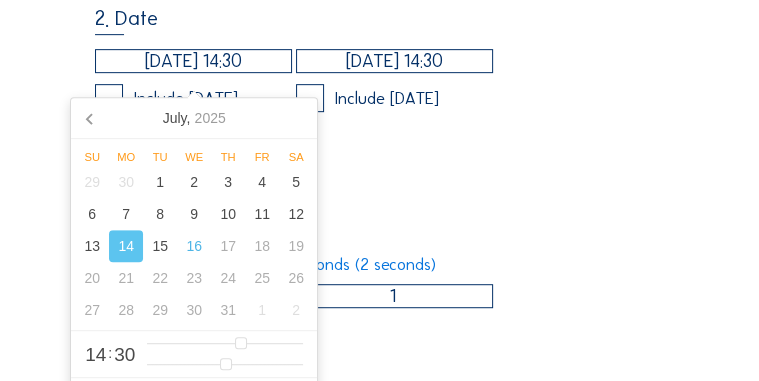 click on "Automatic daylight 06:00  From  18:00  To" at bounding box center (294, 184) 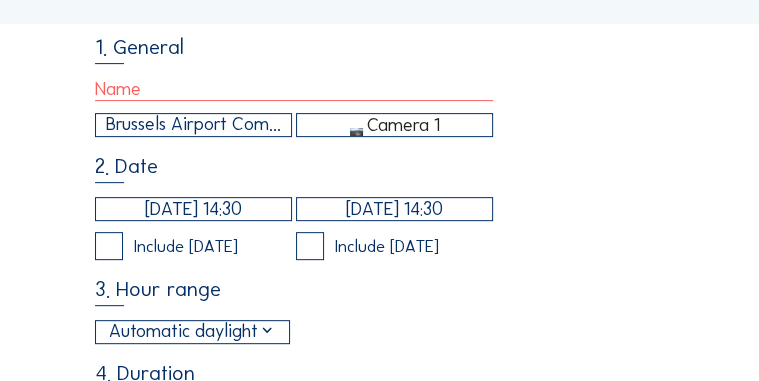 scroll, scrollTop: 333, scrollLeft: 0, axis: vertical 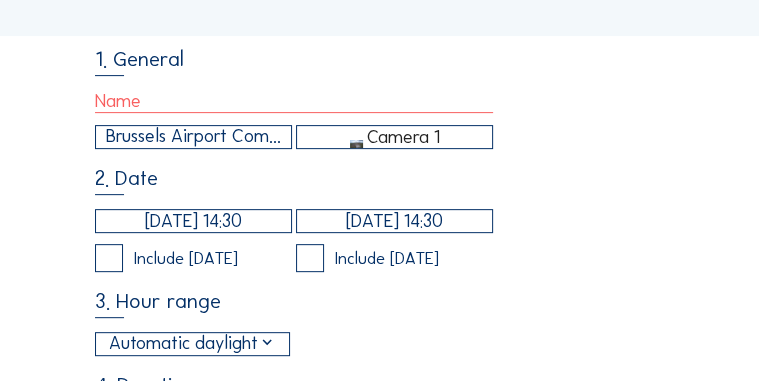 click at bounding box center [294, 101] 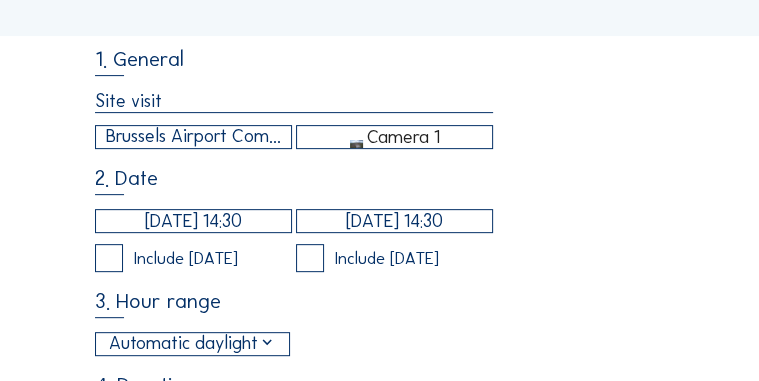 type on "Site visit" 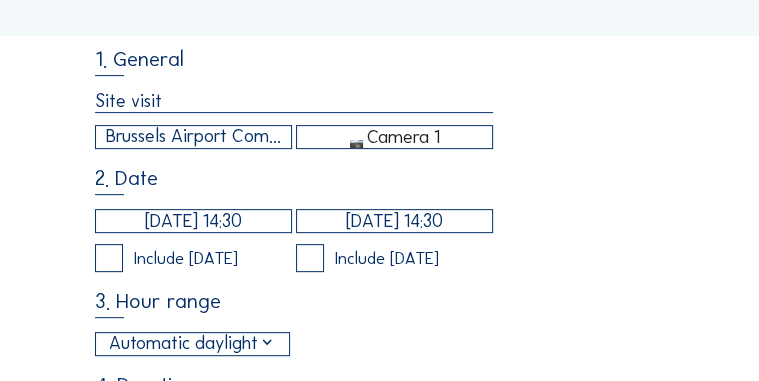 click on "Cameras   Timelapses  My C-Site Daily Weekly Monthly Start to present Make your own Search   Fullscreen Editor Library Logos  1. General Site visit Brussels Airport Company / Brussels Airport ERU  Camera 1   2. Date 14/07/2025 14:30 16/07/2025 14:30  Include Saturday   Include Sunday   3. Hour range Automatic daylight 06:00  From  18:00  To   4. Duration  Max duration is  0 minute 2 seconds (2 seconds)  Duration in seconds  1  5. Optional  Fluid   Filters  None  Resolution  Full HD  Show time   Show project   Show camera   Show logo  Upload logo attach_file  Recommended size: 200x200 pixels.  Brussels Airport ERU Camera 1  Wed 16 Jul 2025 14:30   Make my timelapse   Subscribe to our newsletter   Register   Office   Sluis 2B/0001  9810 Eke, Belgium  BE 0822.654.525   Contact us  support@c-site.eu sales@c-site.eu  +32 (0)9 279 12 60   Follow us   Stay up to date via  Linkedin Instagram Copyright © C-SITE 2023  General terms and conditions   Privacy Policy   Cookie Policy  Questions about our platform?  or" at bounding box center [379, 622] 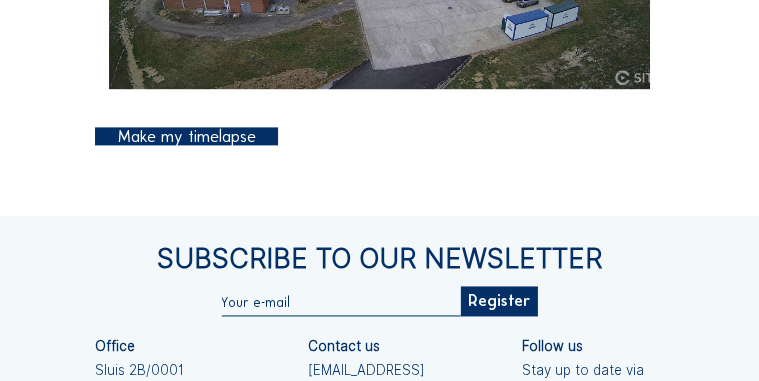 scroll, scrollTop: 1373, scrollLeft: 0, axis: vertical 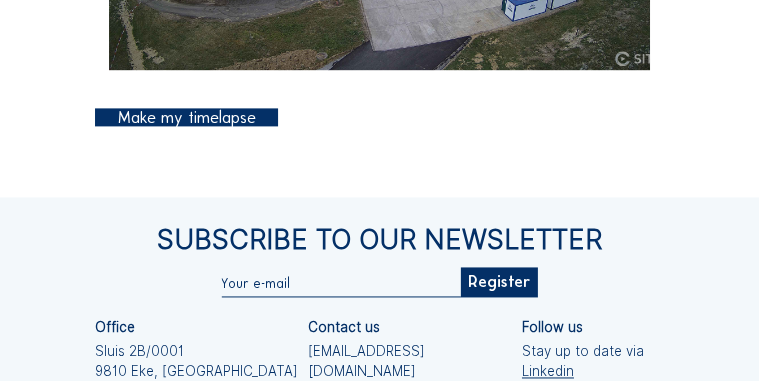 click on "Make my timelapse" at bounding box center (187, 117) 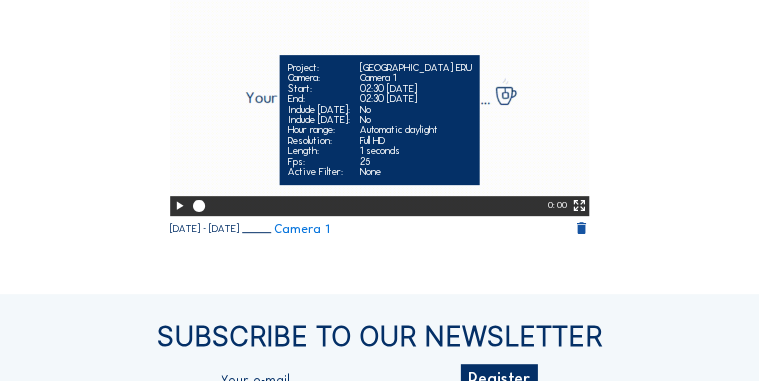 scroll, scrollTop: 448, scrollLeft: 0, axis: vertical 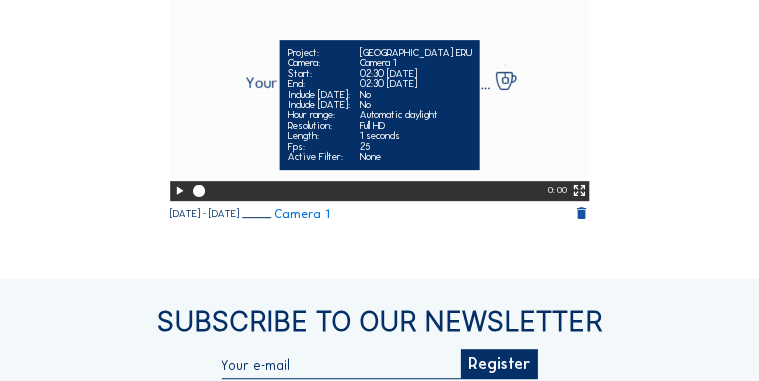 click at bounding box center [179, 191] 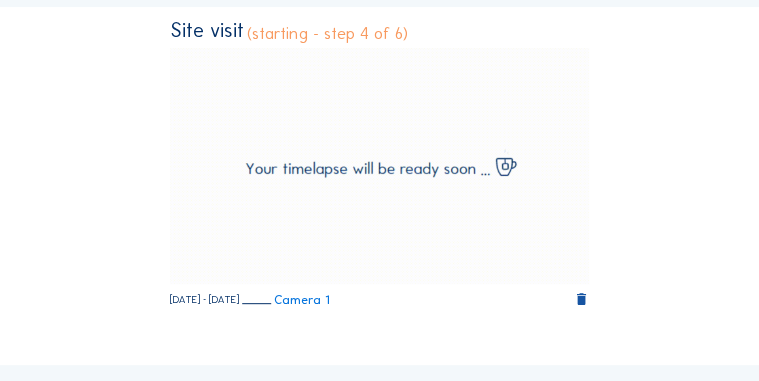 scroll, scrollTop: 368, scrollLeft: 0, axis: vertical 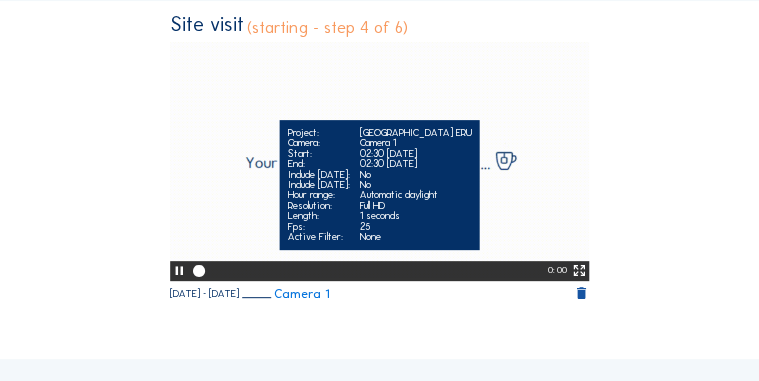 click at bounding box center (179, 271) 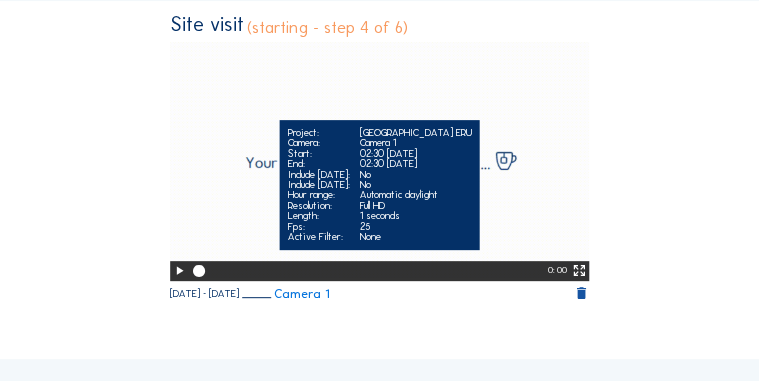 click at bounding box center (179, 271) 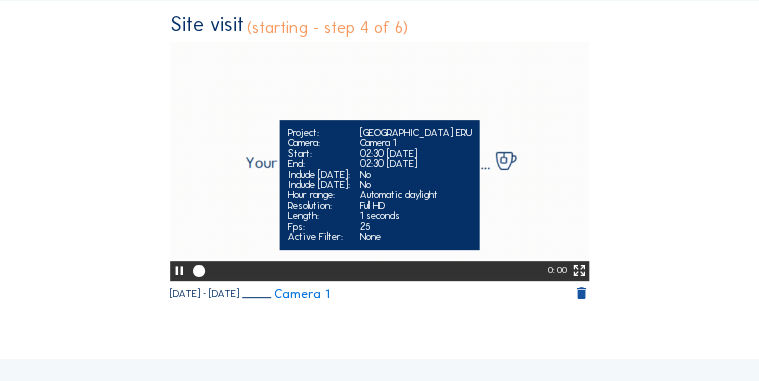 click at bounding box center (179, 271) 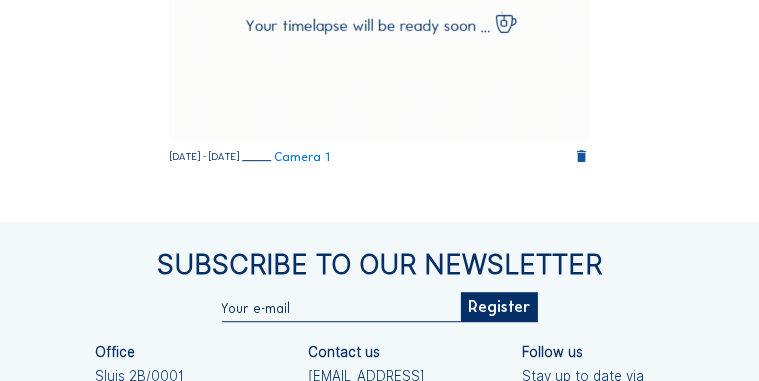 scroll, scrollTop: 408, scrollLeft: 0, axis: vertical 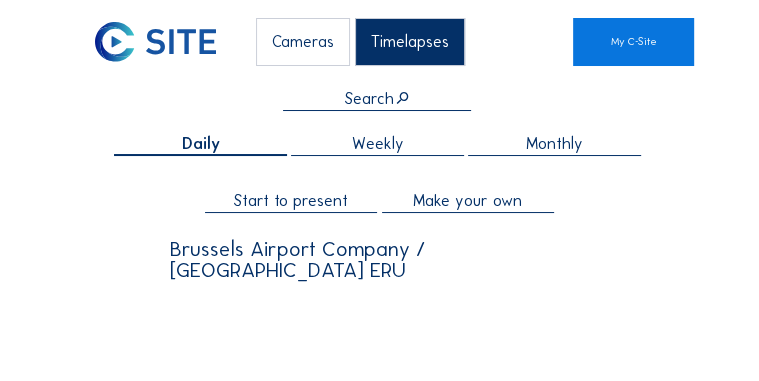 click on "Timelapses" at bounding box center [410, 42] 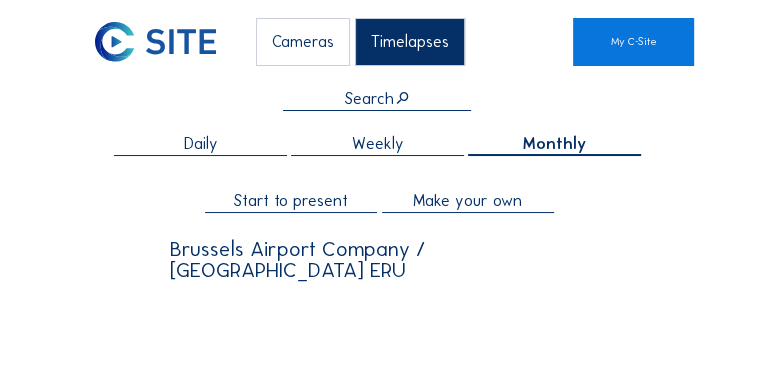 scroll, scrollTop: 0, scrollLeft: 0, axis: both 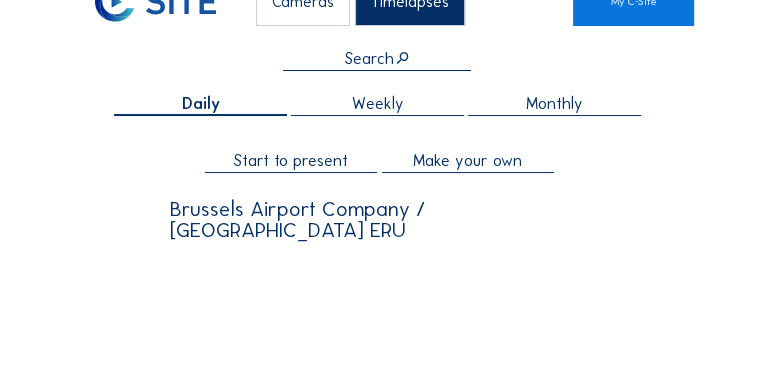click on "Make your own" at bounding box center [467, 160] 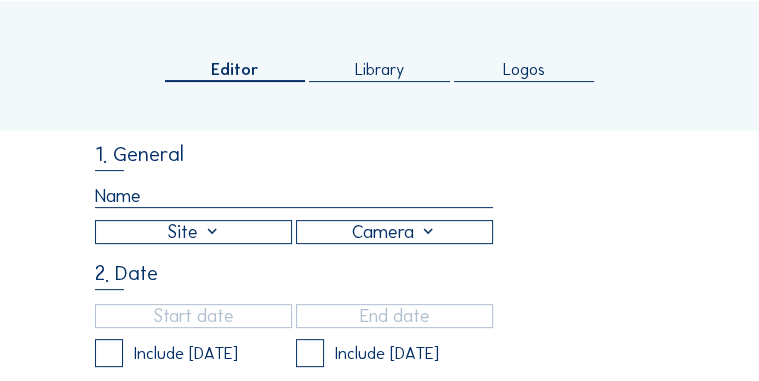 scroll, scrollTop: 240, scrollLeft: 0, axis: vertical 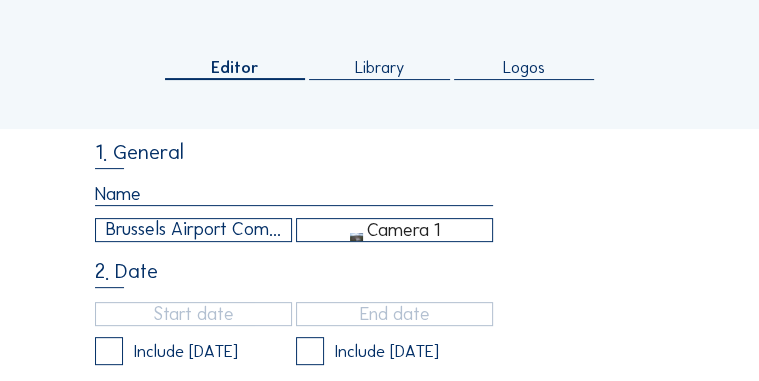 click on "Library" at bounding box center (379, 67) 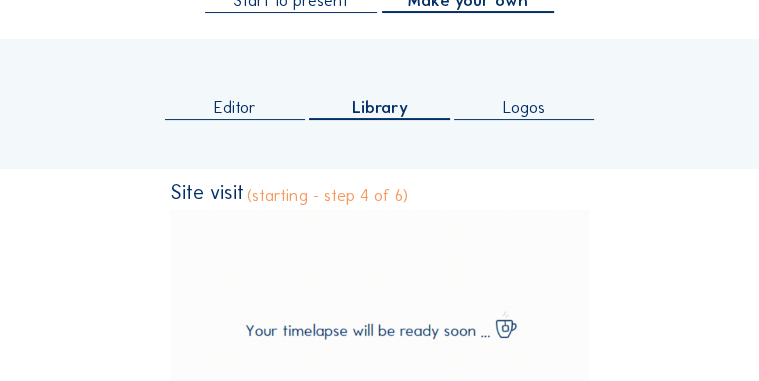 scroll, scrollTop: 80, scrollLeft: 0, axis: vertical 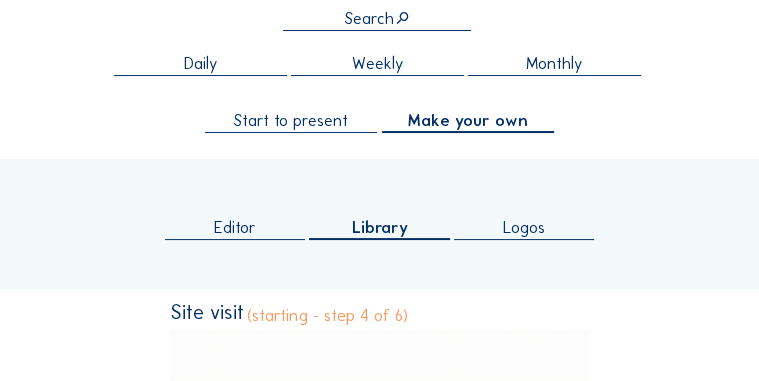 click on "Editor" at bounding box center [235, 227] 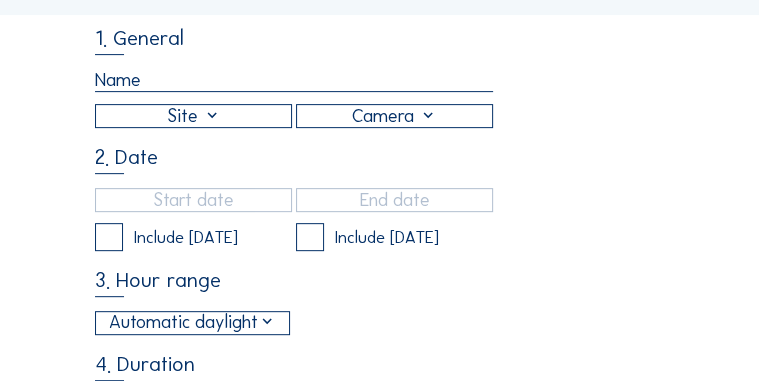 scroll, scrollTop: 360, scrollLeft: 0, axis: vertical 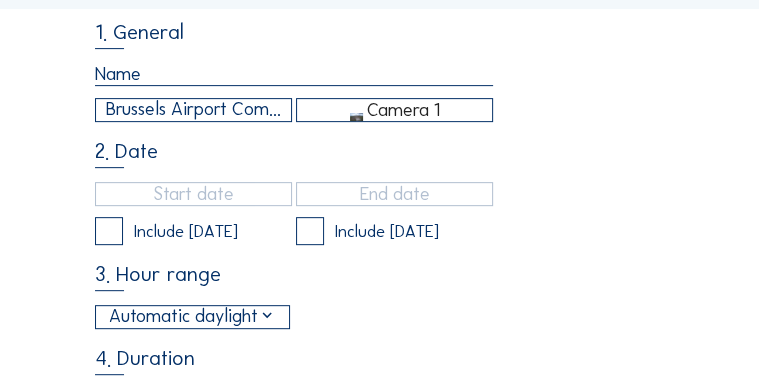 type on "27/05/2025 16:35" 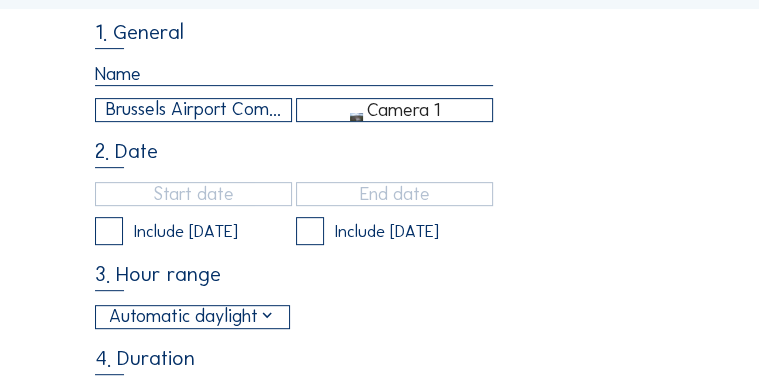 type on "16/07/2025 14:30" 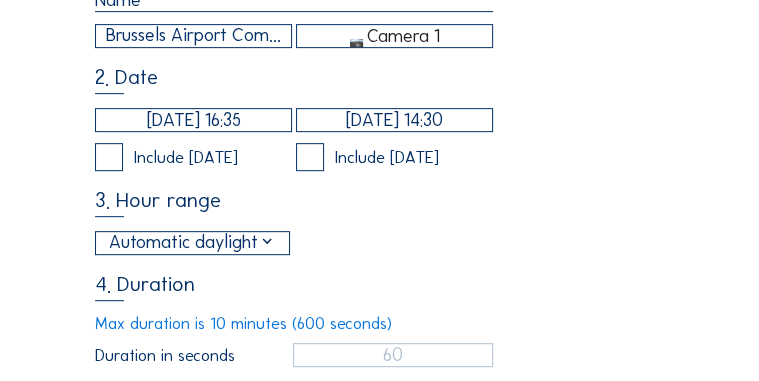 scroll, scrollTop: 440, scrollLeft: 0, axis: vertical 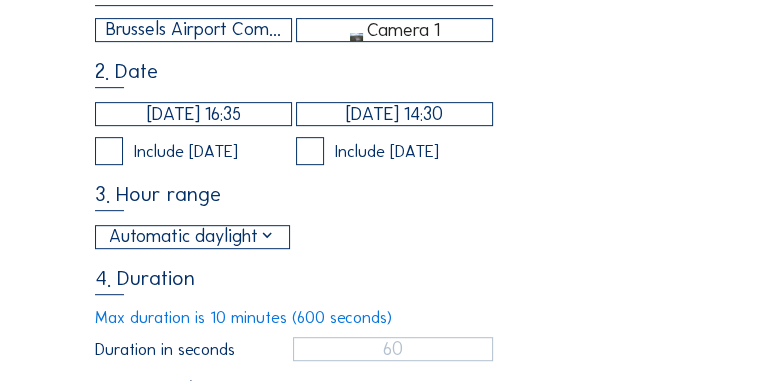 type on "58" 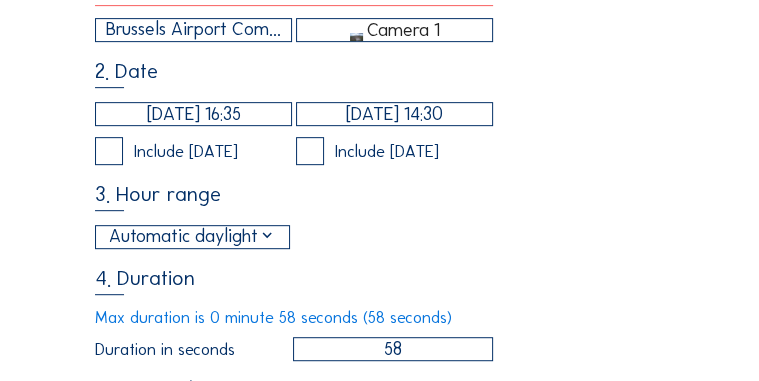 click on "27/05/2025 16:35" at bounding box center [193, 114] 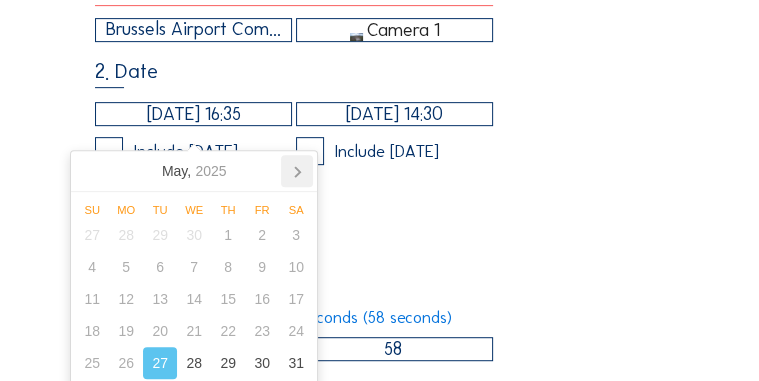 click 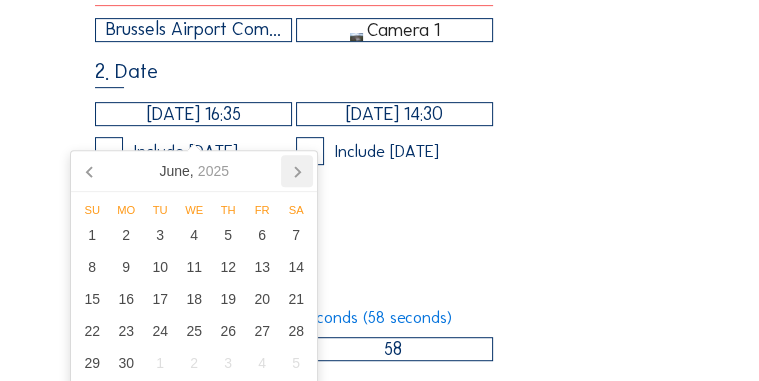 click 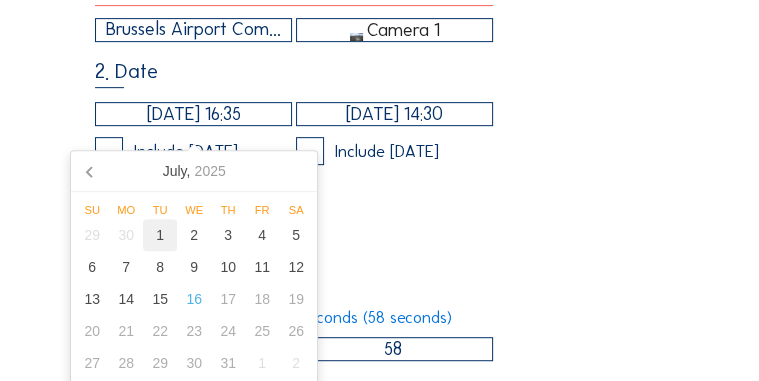 click on "1" at bounding box center [160, 235] 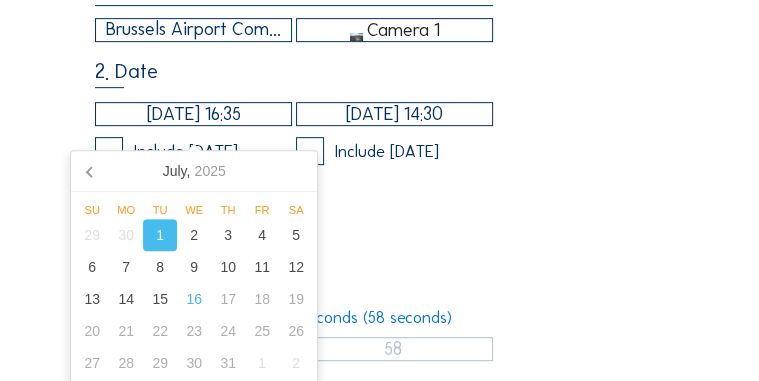 type on "12" 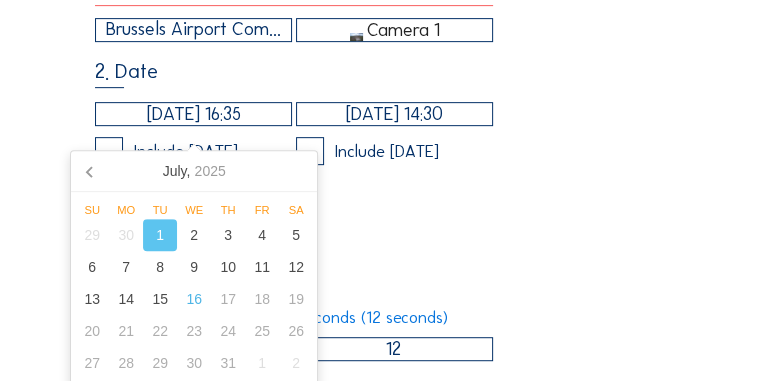 click on "3. Hour range Automatic daylight 06:00  From  18:00  To" at bounding box center (379, 216) 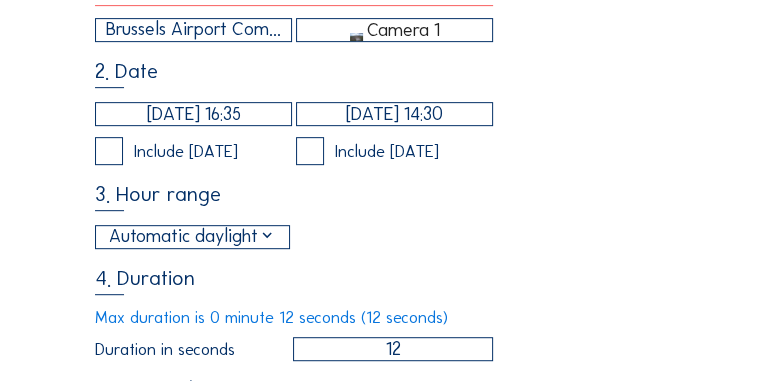 click at bounding box center (109, 151) 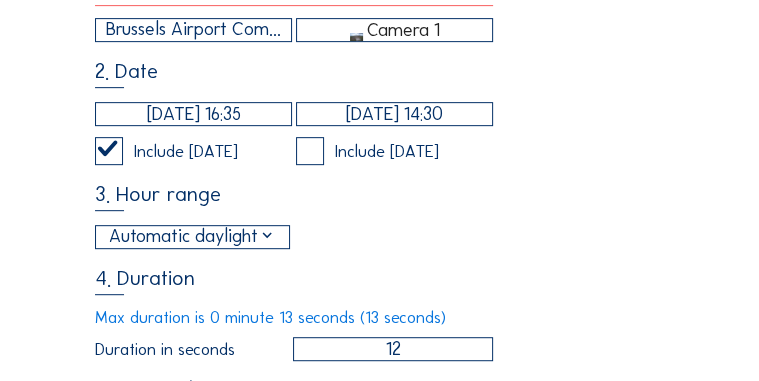 click at bounding box center (302, 151) 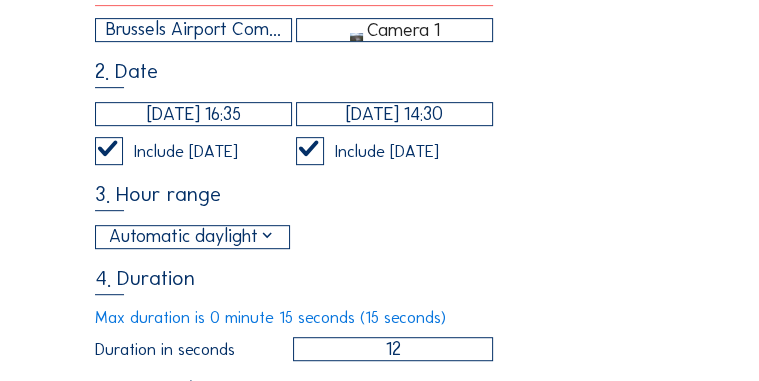 click at bounding box center [310, 151] 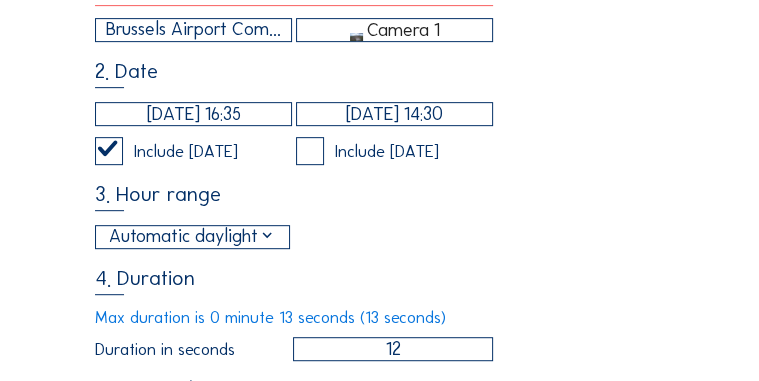 click at bounding box center (109, 151) 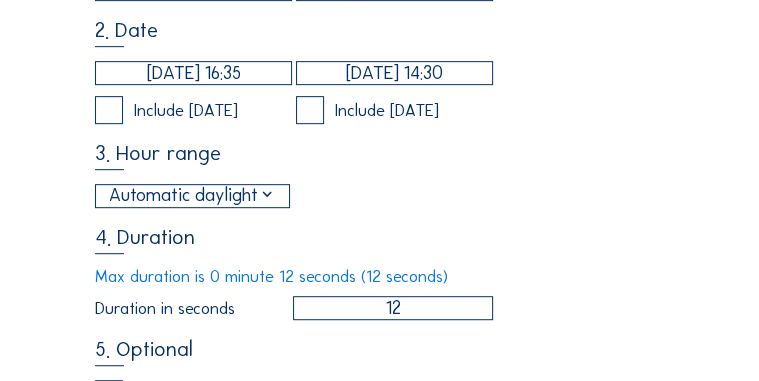 scroll, scrollTop: 520, scrollLeft: 0, axis: vertical 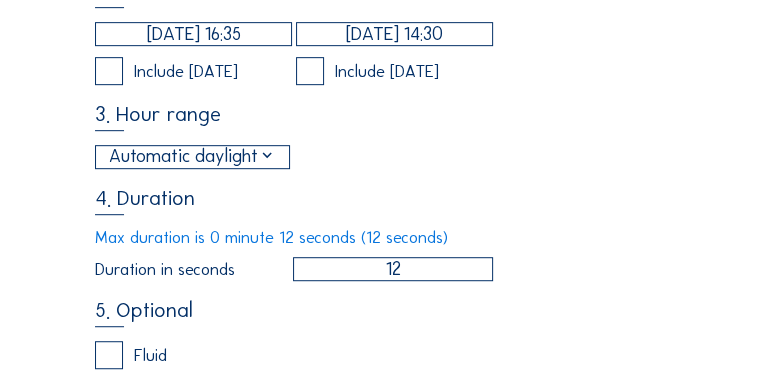 click on "Automatic daylight" at bounding box center (192, 157) 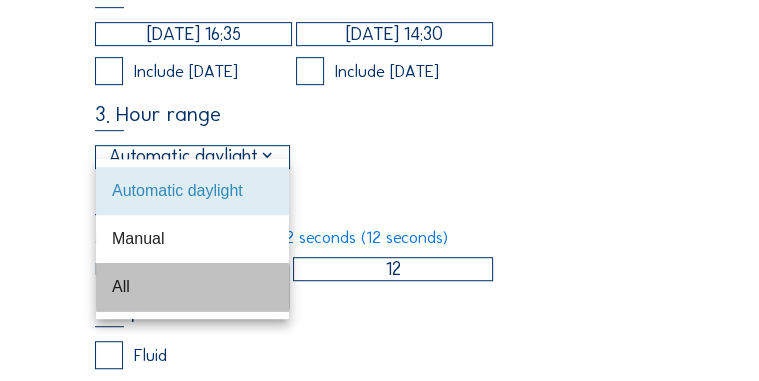 click on "All" at bounding box center (192, 286) 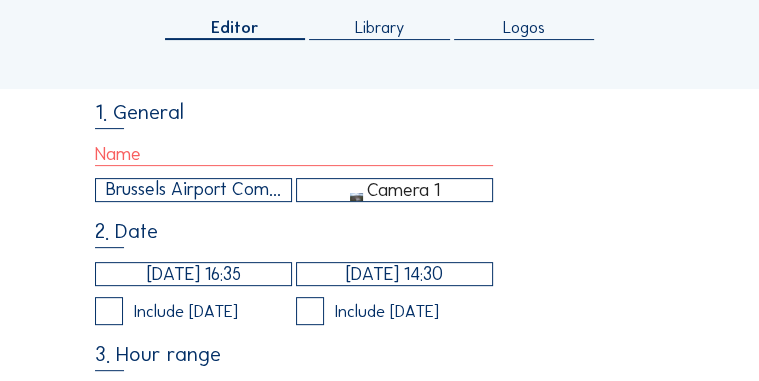 scroll, scrollTop: 280, scrollLeft: 0, axis: vertical 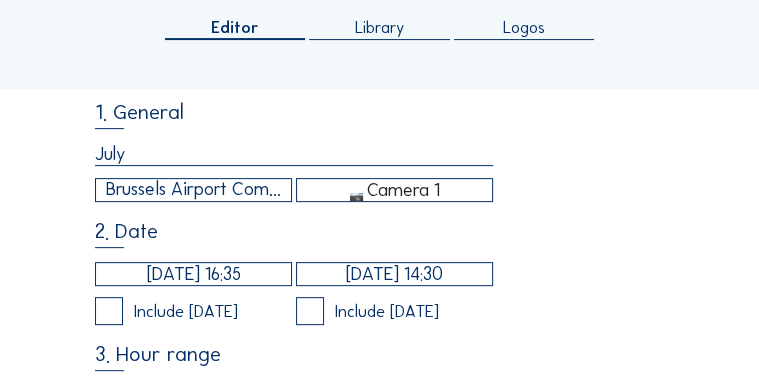 click on "Cameras   Timelapses  My C-Site Daily Weekly Monthly Start to present Make your own Search   Fullscreen Editor Library Logos  1. General July Brussels Airport Company / Brussels Airport ERU  Camera 1   2. Date 01/07/2025 16:35 16/07/2025 14:30  Include Saturday   Include Sunday   3. Hour range All 06:00  From  18:00  To   4. Duration  Max duration is  0 minute 15 seconds (15 seconds)  Duration in seconds  12  5. Optional  Fluid   Filters  None  Resolution  Full HD  Show time   Show project   Show camera   Show logo  Upload logo attach_file  Recommended size: 200x200 pixels.  Brussels Airport ERU Camera 1  Wed 16 Jul 2025 14:30   Make my timelapse   Subscribe to our newsletter   Register   Office   Sluis 2B/0001  9810 Eke, Belgium  BE 0822.654.525   Contact us  support@c-site.eu sales@c-site.eu  +32 (0)9 279 12 60   Follow us   Stay up to date via  Linkedin Instagram Copyright © C-SITE 2023  General terms and conditions   Privacy Policy   Cookie Policy  Questions about our platform? Contact us at    or" at bounding box center [379, 675] 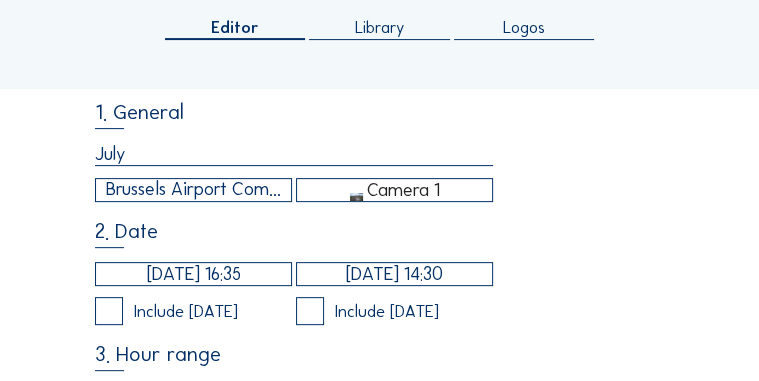 scroll, scrollTop: 280, scrollLeft: 0, axis: vertical 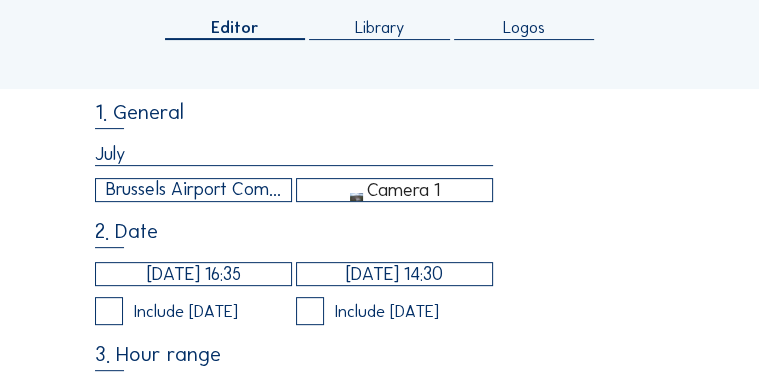 click on "July" at bounding box center [294, 154] 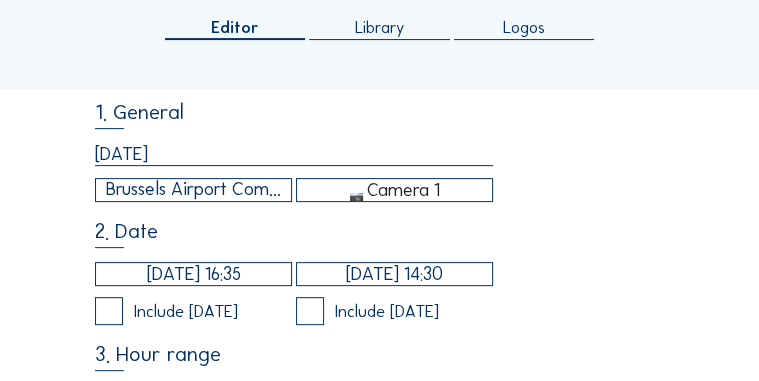 type on "July 01" 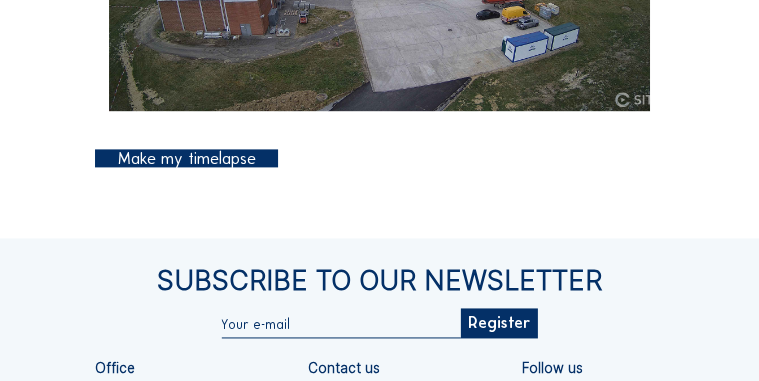 scroll, scrollTop: 1360, scrollLeft: 0, axis: vertical 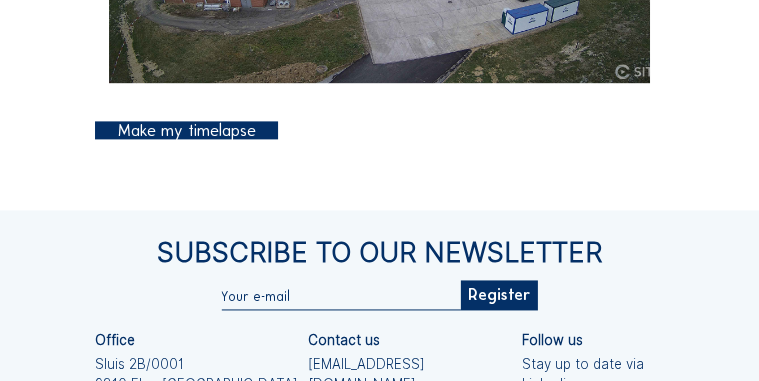 click on "Make my timelapse" at bounding box center (187, 130) 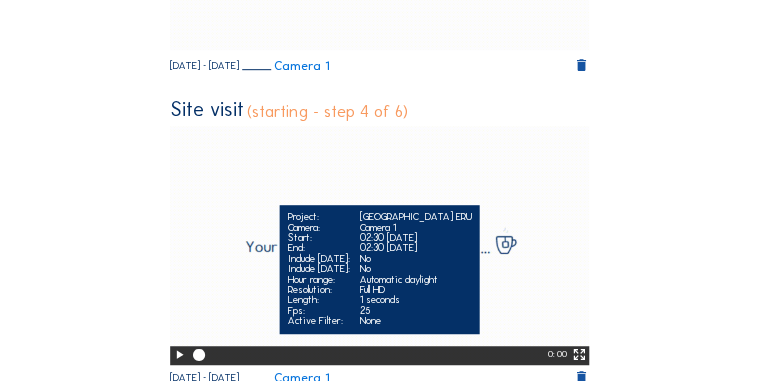 scroll, scrollTop: 641, scrollLeft: 0, axis: vertical 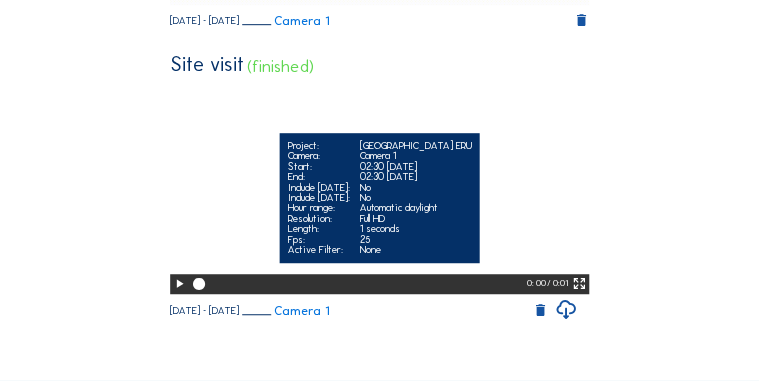 click at bounding box center [179, 284] 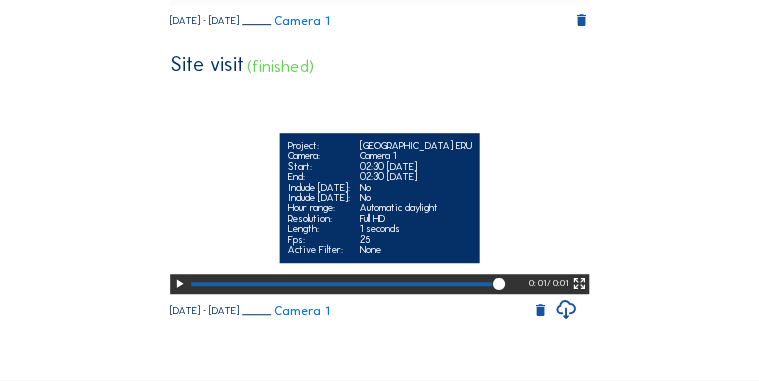 click at bounding box center [179, 284] 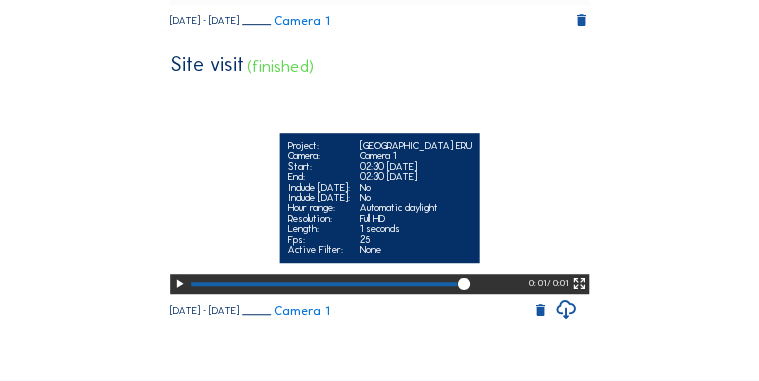 click at bounding box center [179, 284] 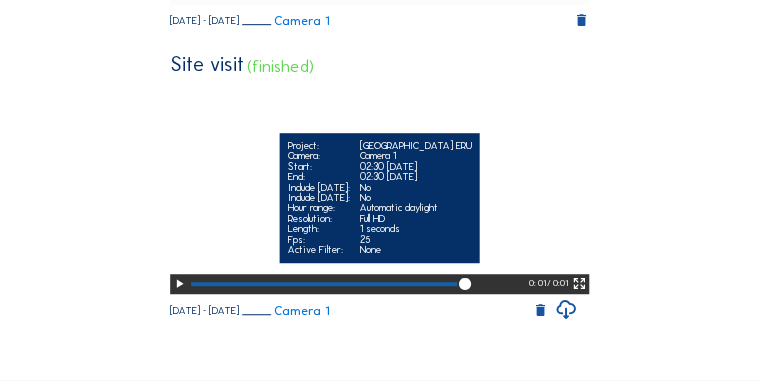 drag, startPoint x: 465, startPoint y: 314, endPoint x: 390, endPoint y: 311, distance: 75.059975 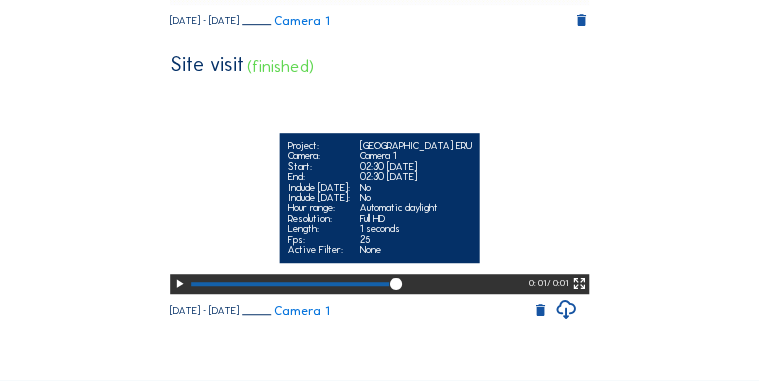 click on "02:30 16/07/2025" at bounding box center [416, 177] 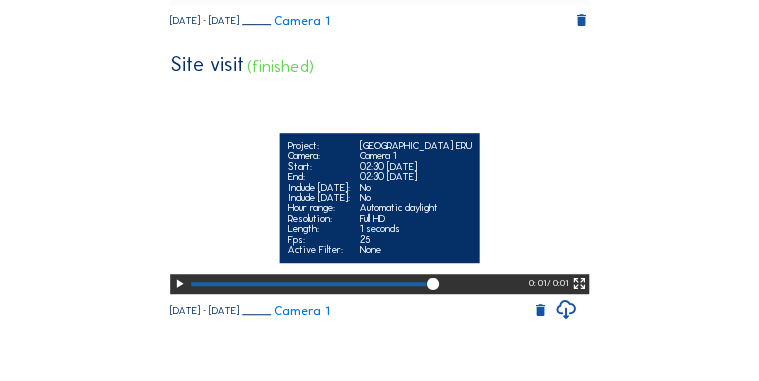 click at bounding box center [359, 283] 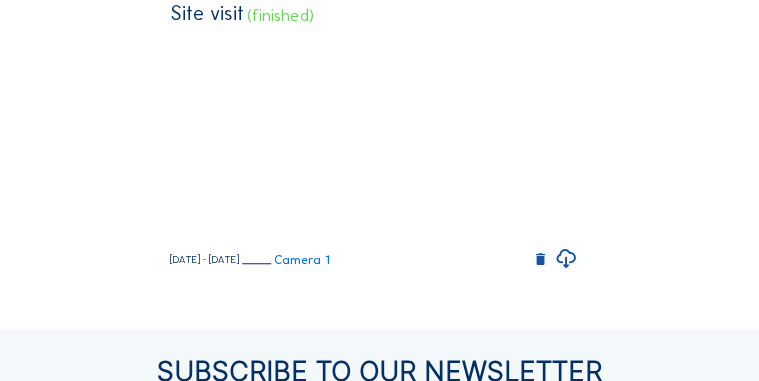 scroll, scrollTop: 721, scrollLeft: 0, axis: vertical 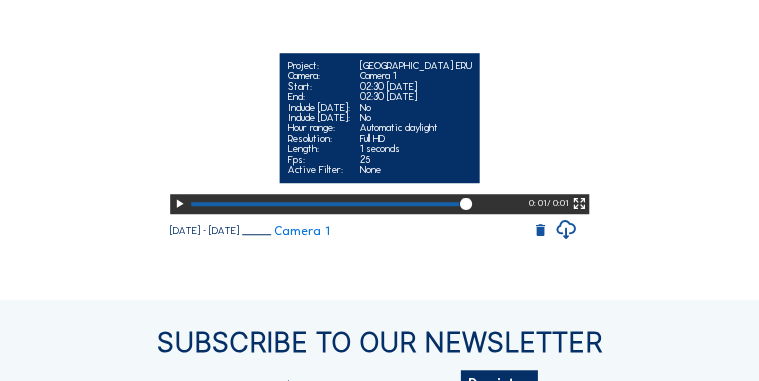 click at bounding box center (359, 203) 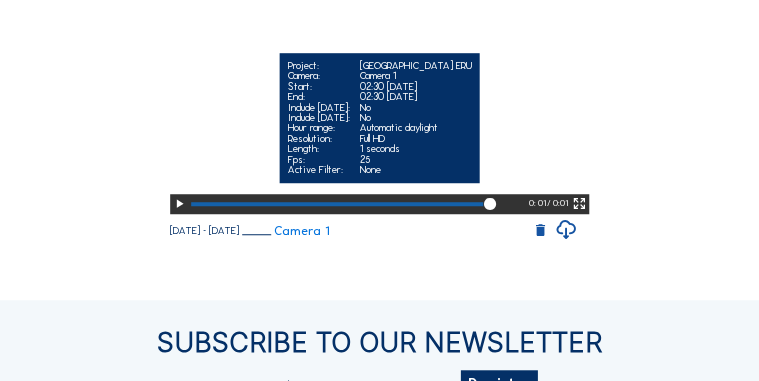 click at bounding box center (336, 204) 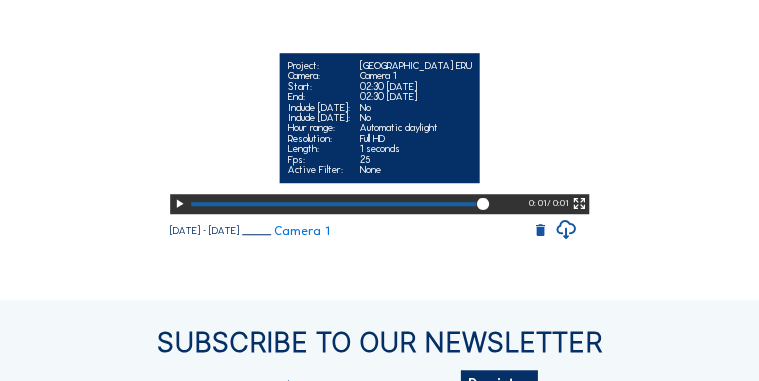 click at bounding box center (333, 204) 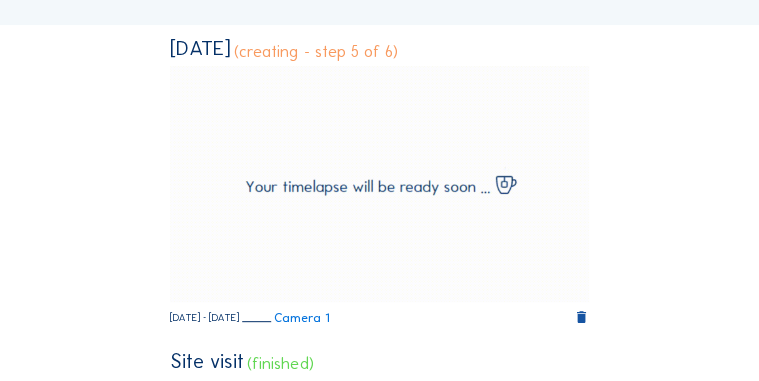 scroll, scrollTop: 330, scrollLeft: 0, axis: vertical 